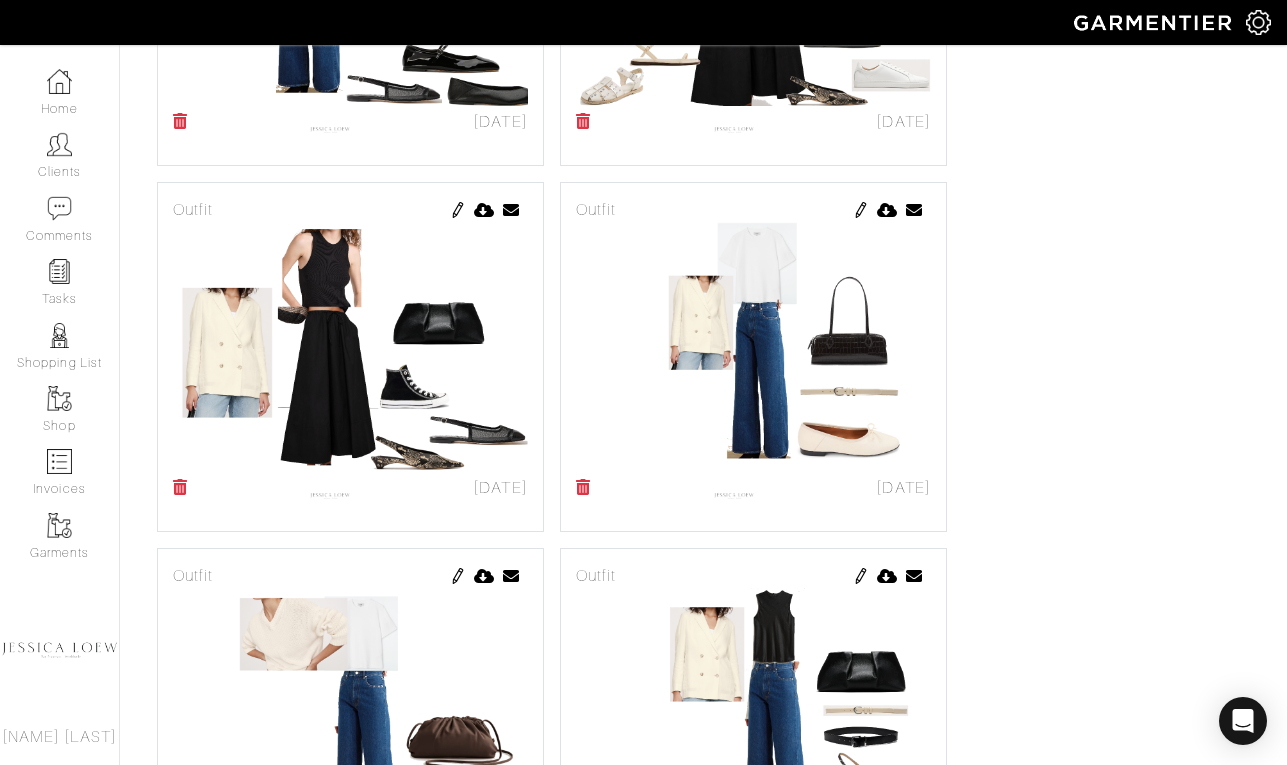 scroll, scrollTop: 556, scrollLeft: 0, axis: vertical 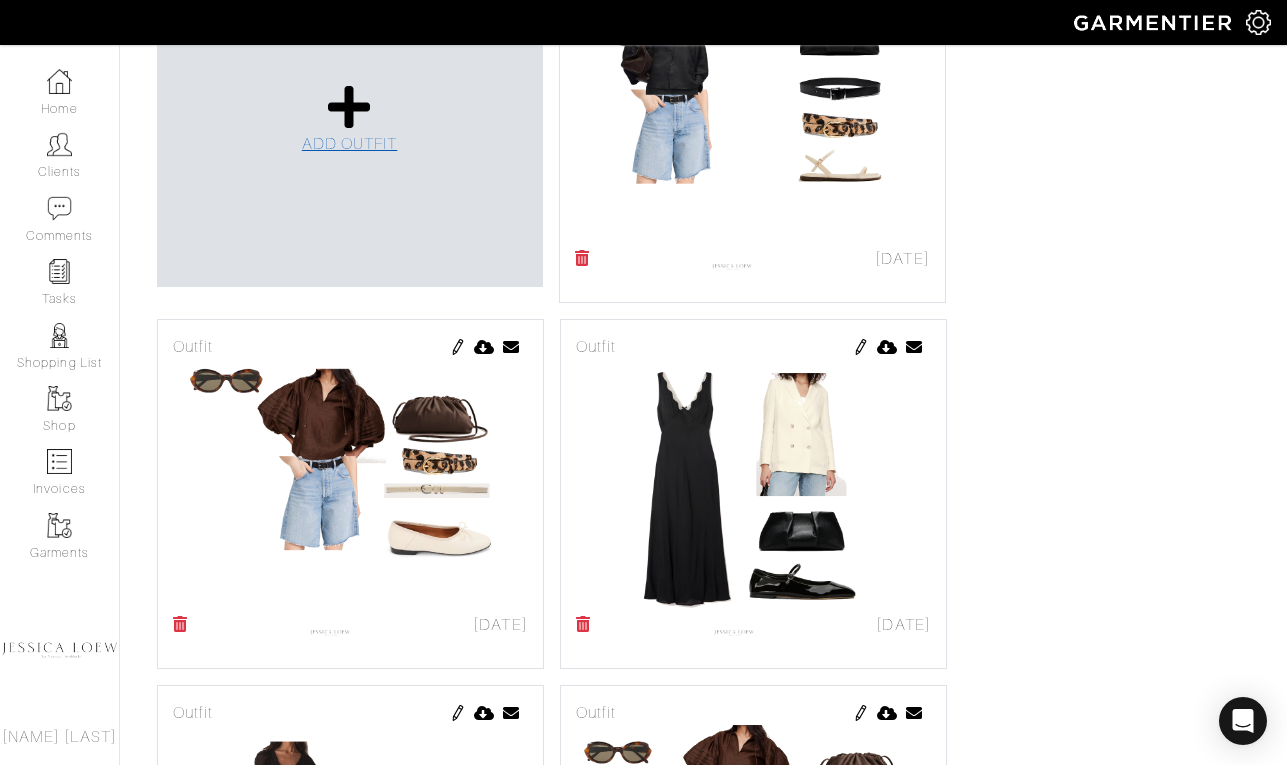 click at bounding box center (349, 107) 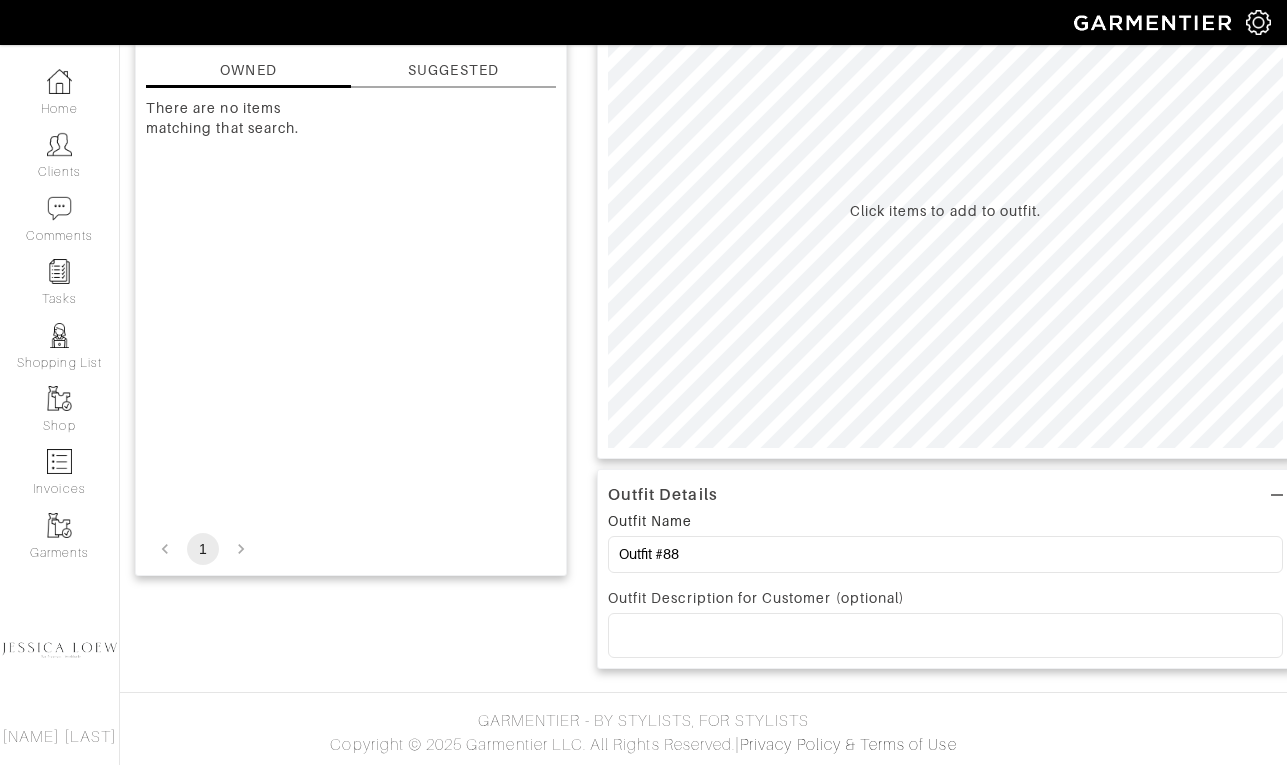 scroll, scrollTop: 0, scrollLeft: 0, axis: both 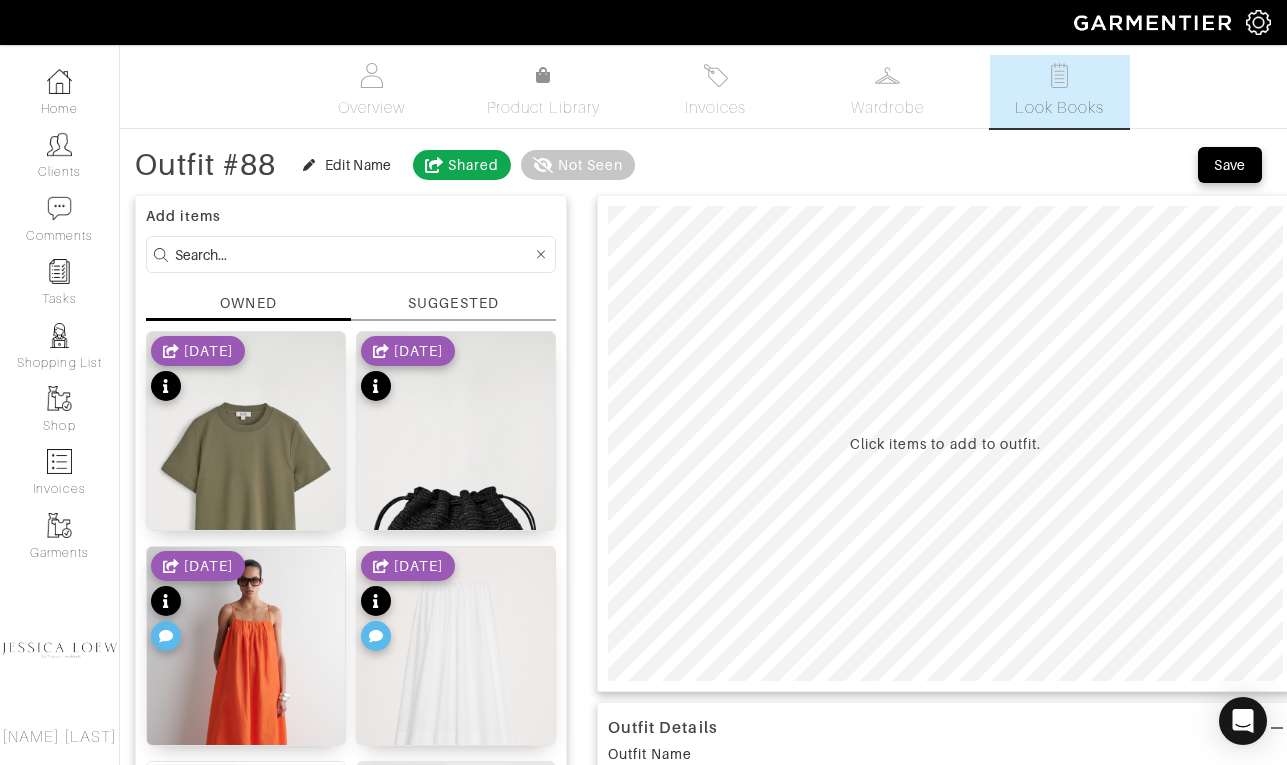 click at bounding box center [353, 254] 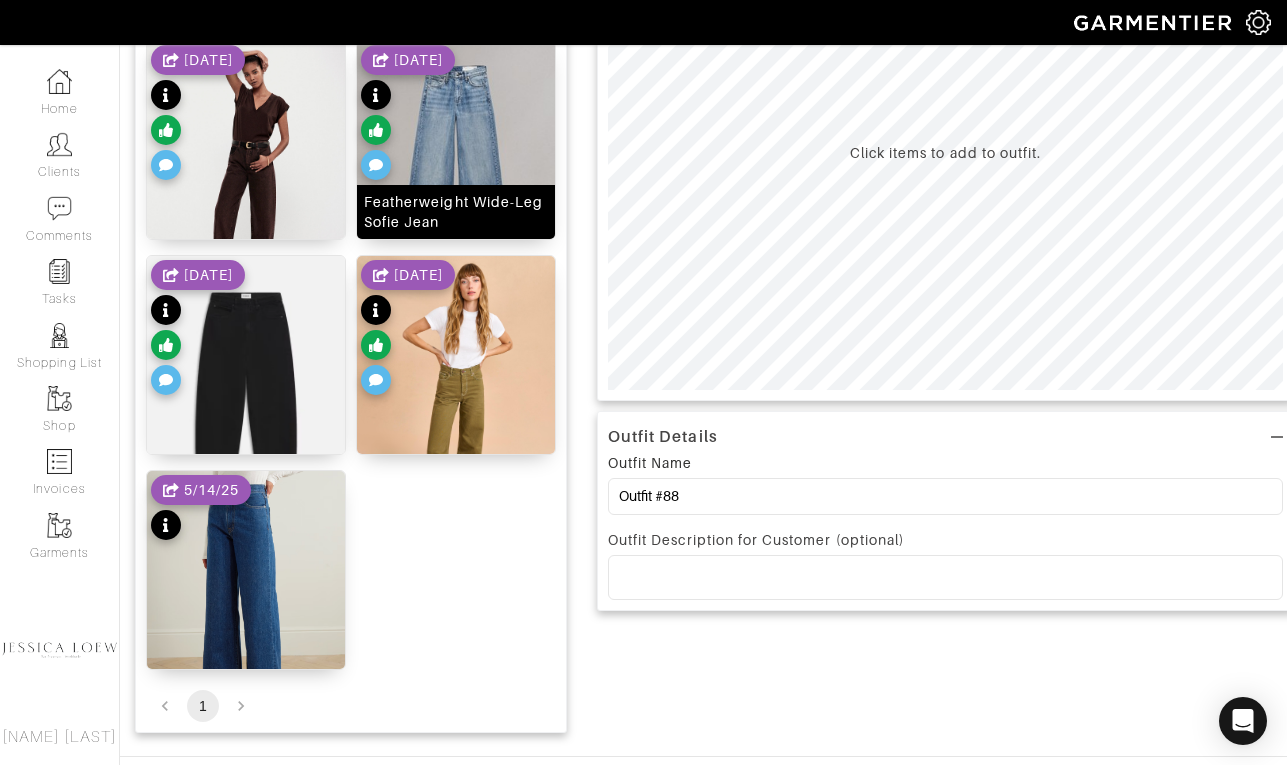 scroll, scrollTop: 355, scrollLeft: 0, axis: vertical 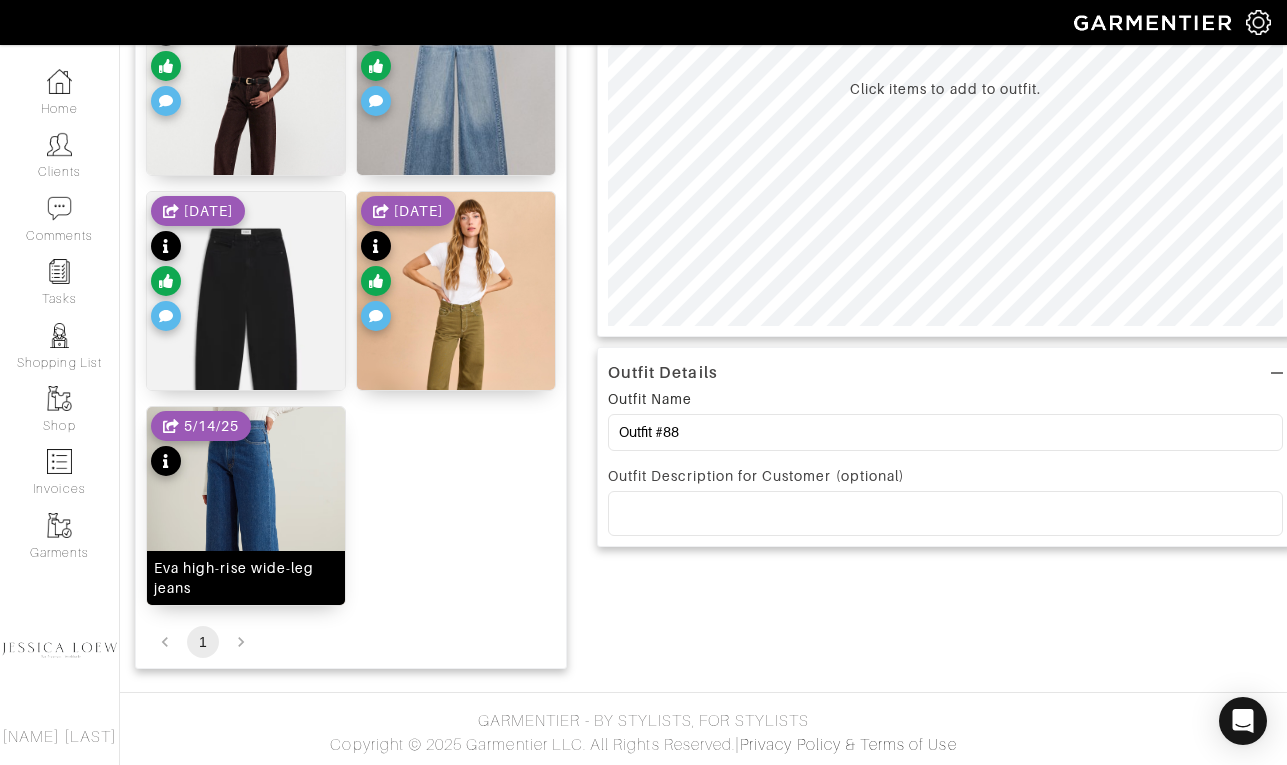 click at bounding box center (246, 109) 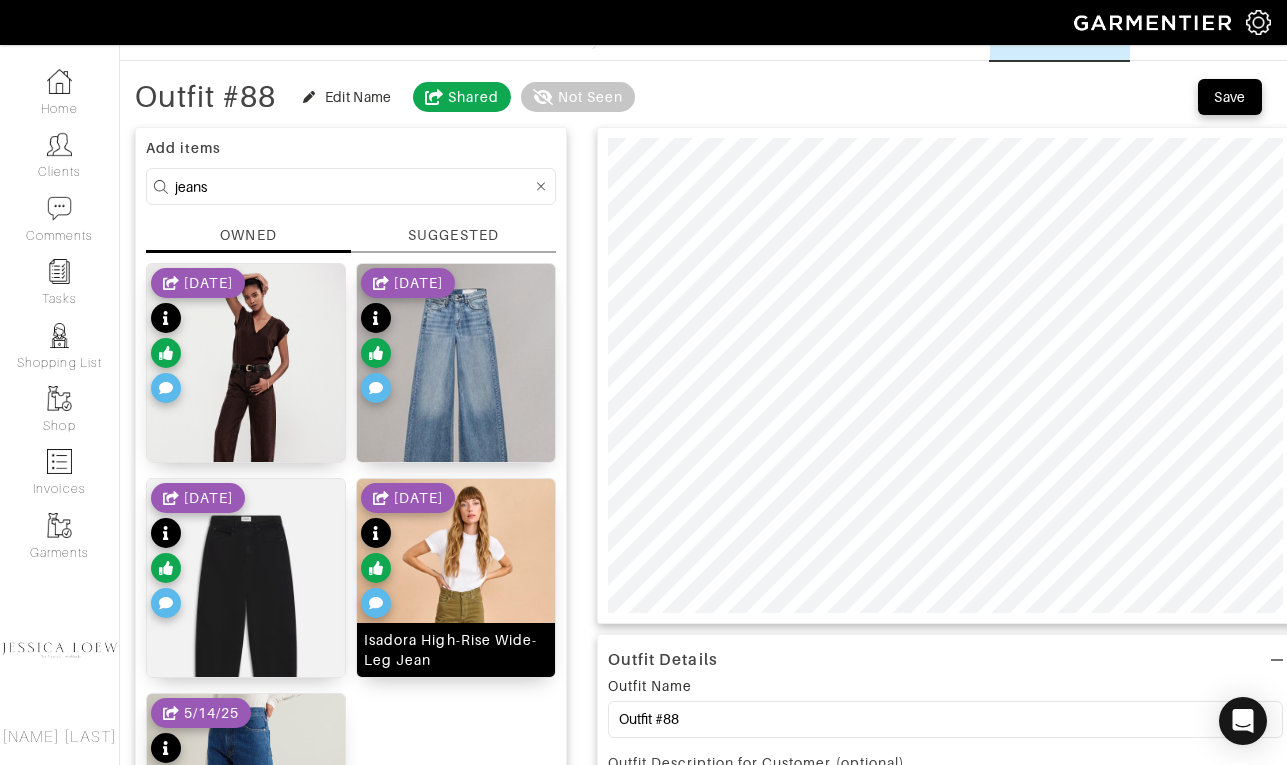 scroll, scrollTop: 52, scrollLeft: 0, axis: vertical 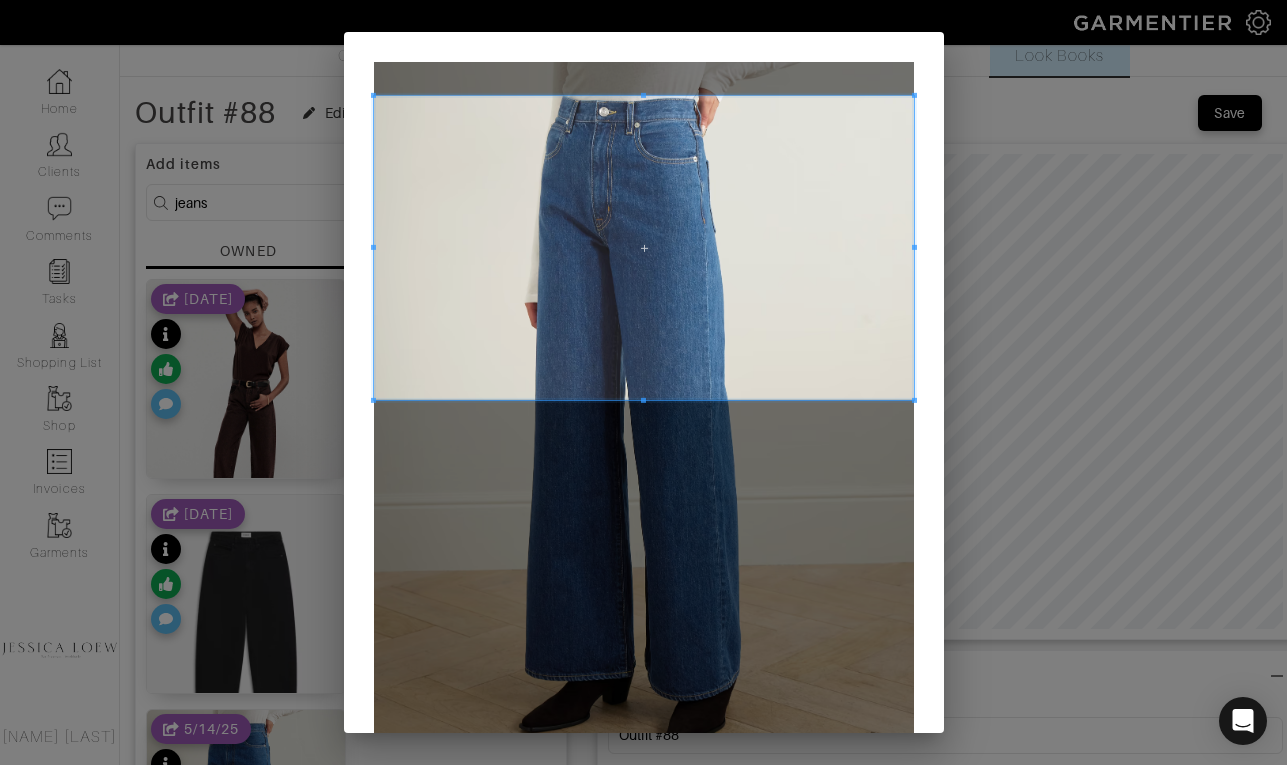 click at bounding box center [644, 248] 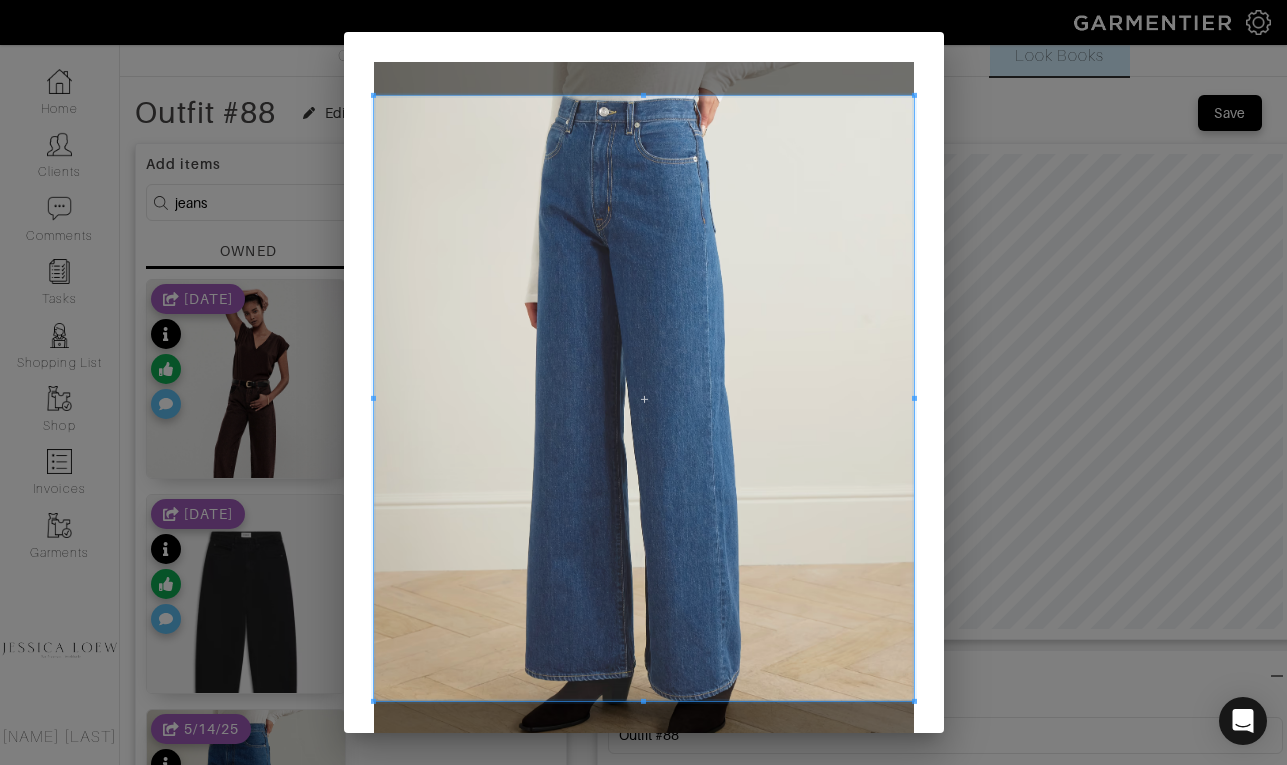 click at bounding box center (644, 398) 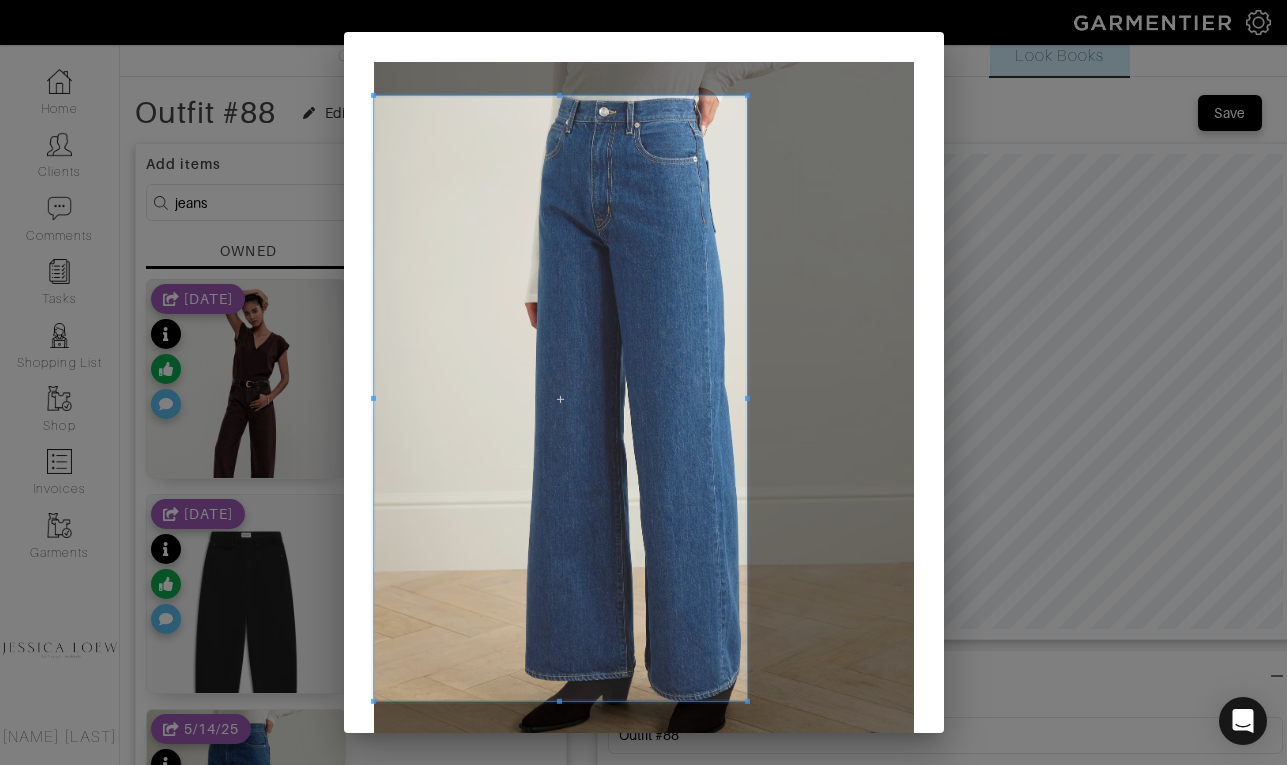 click at bounding box center [747, 398] 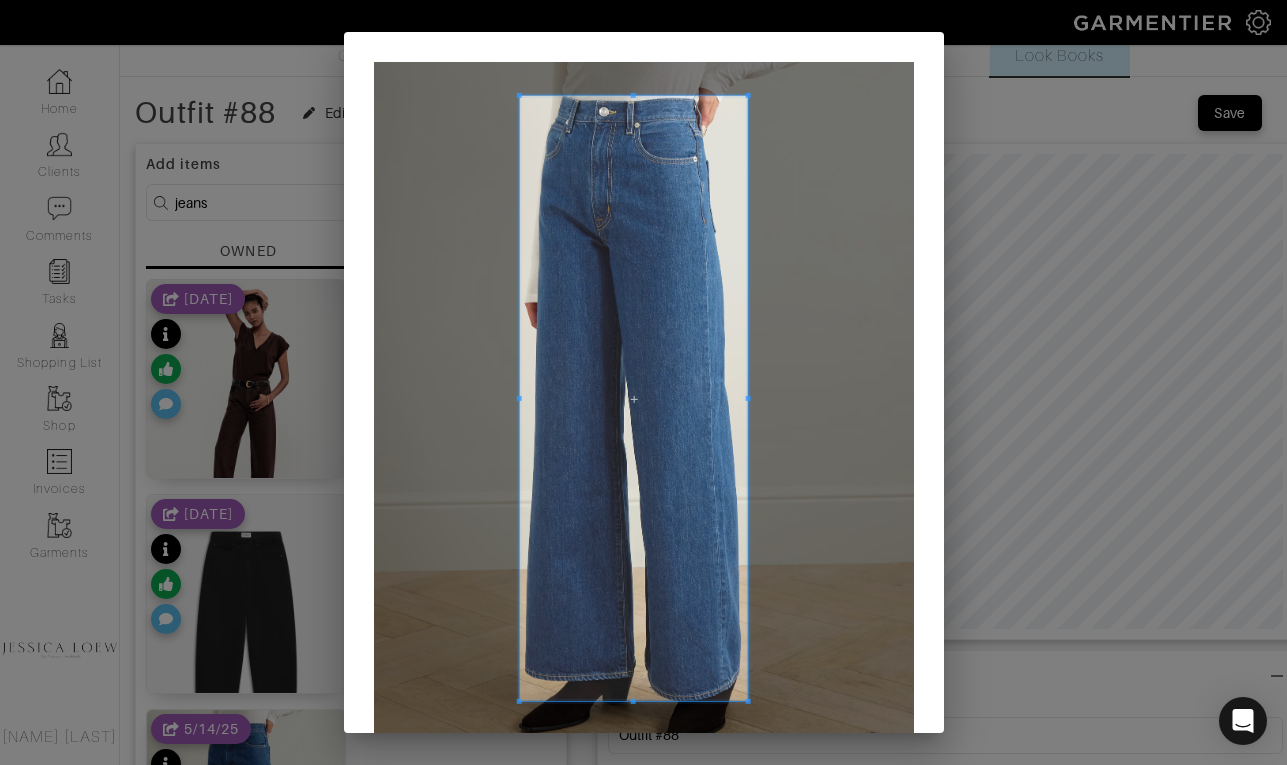 click at bounding box center [633, 398] 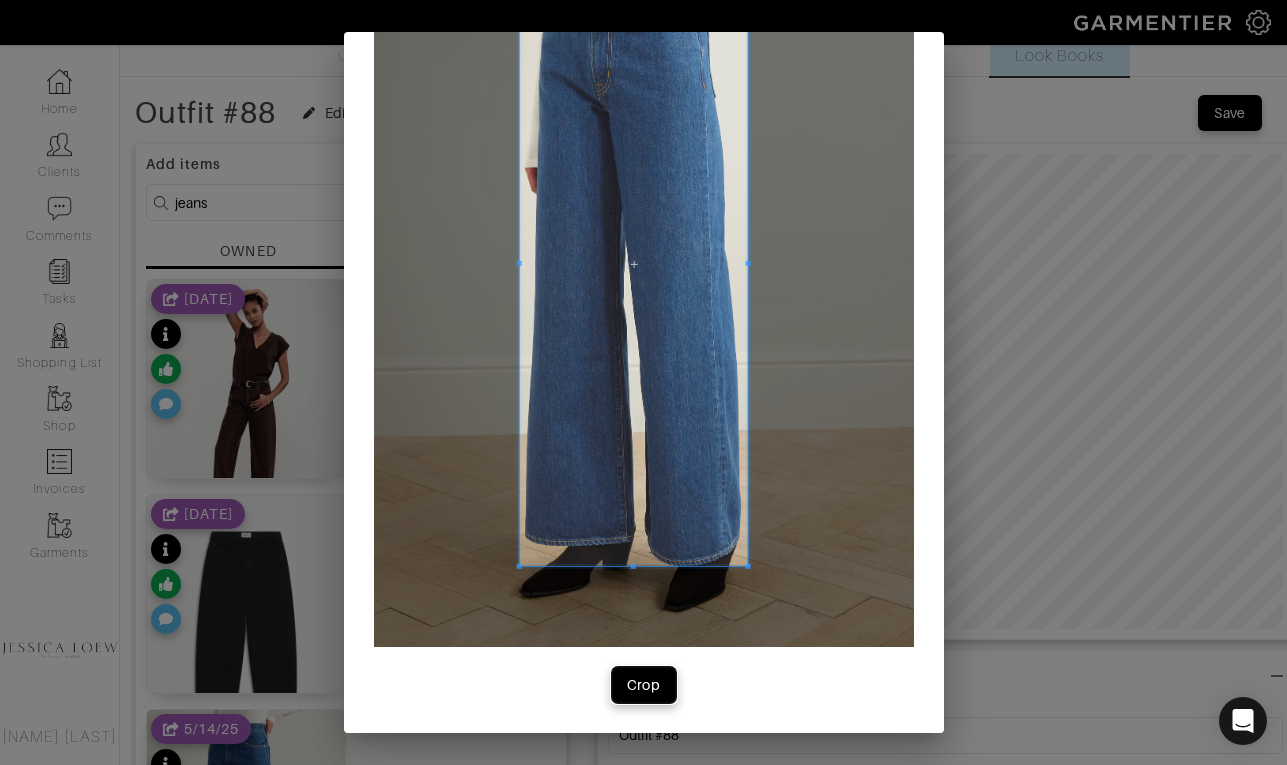 click on "Crop" at bounding box center [644, 685] 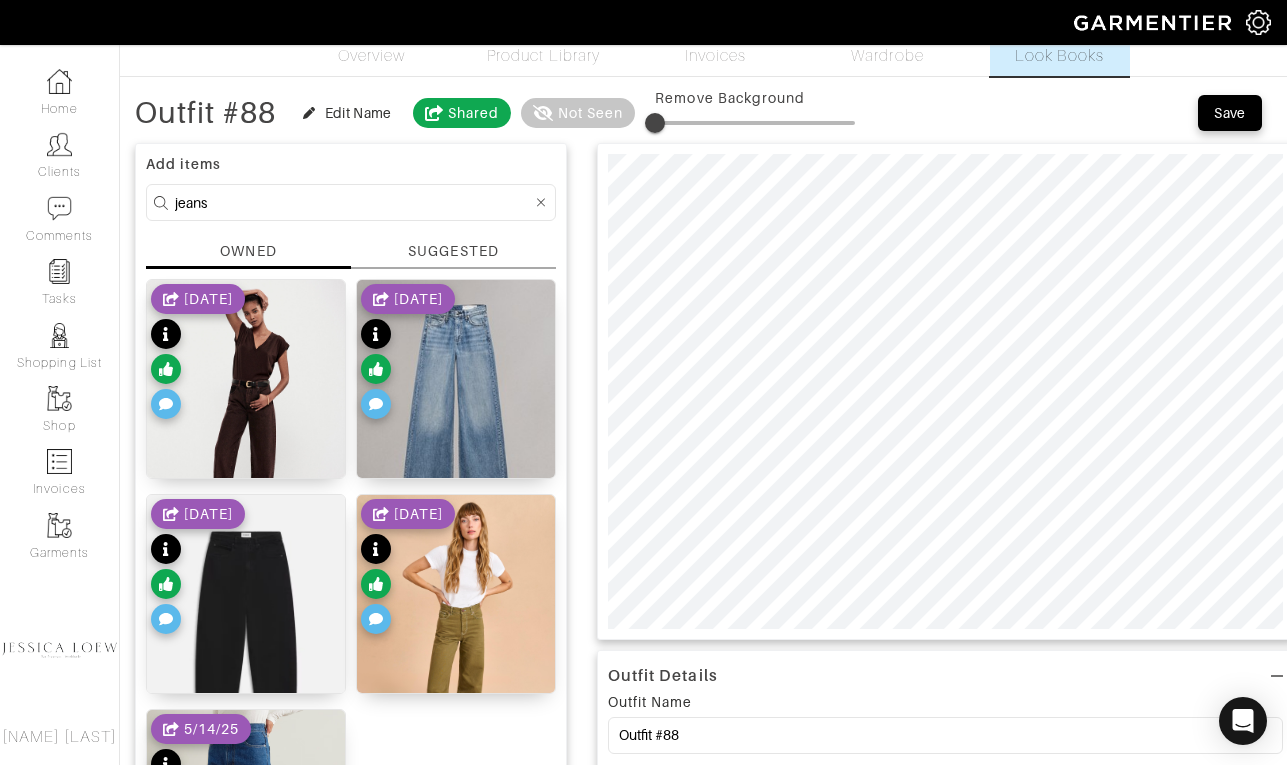 click on "jeans" at bounding box center (353, 202) 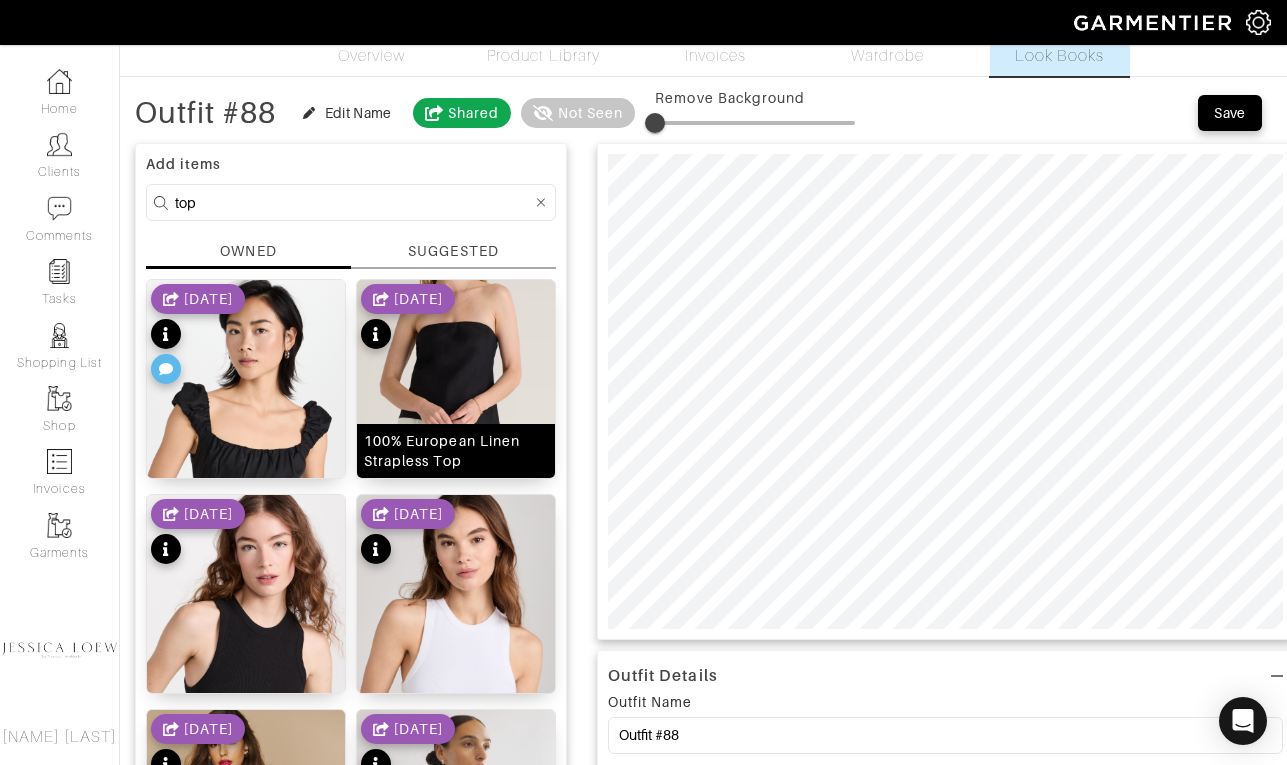 click at bounding box center [246, 455] 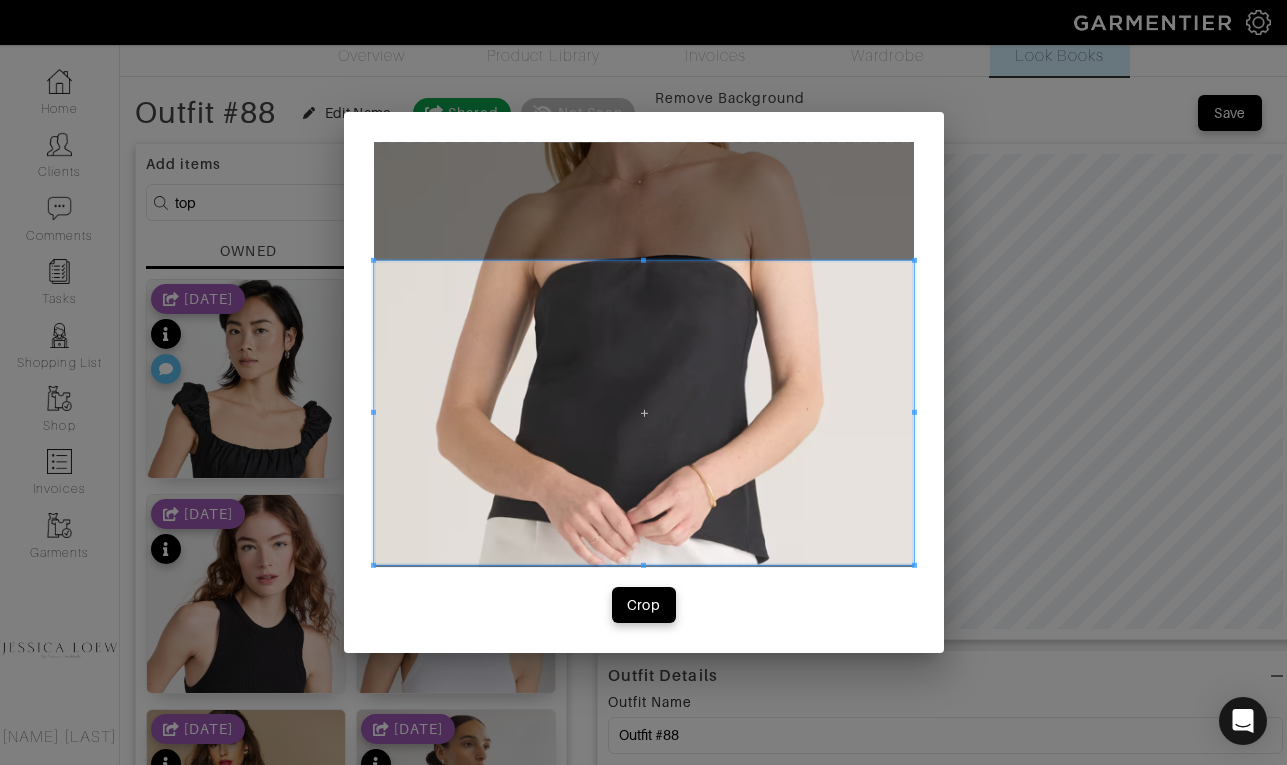 click at bounding box center [644, 413] 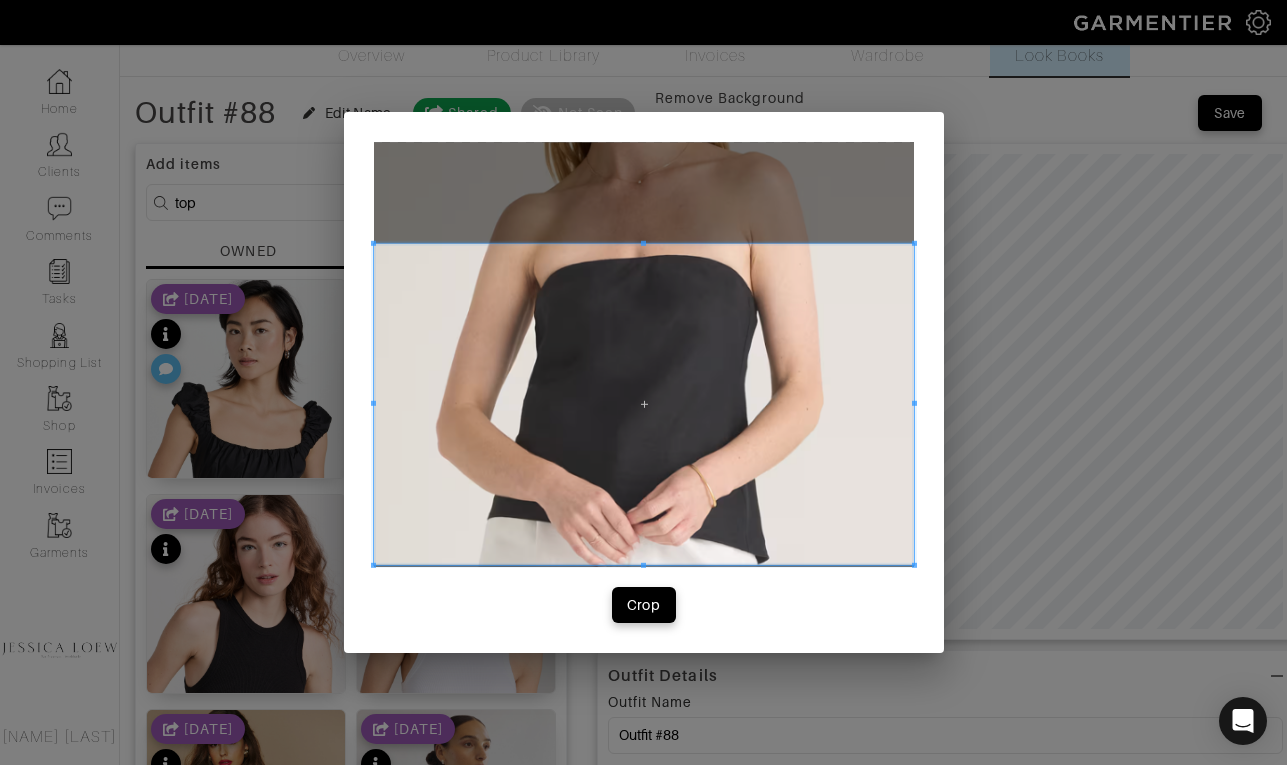 click at bounding box center [644, 404] 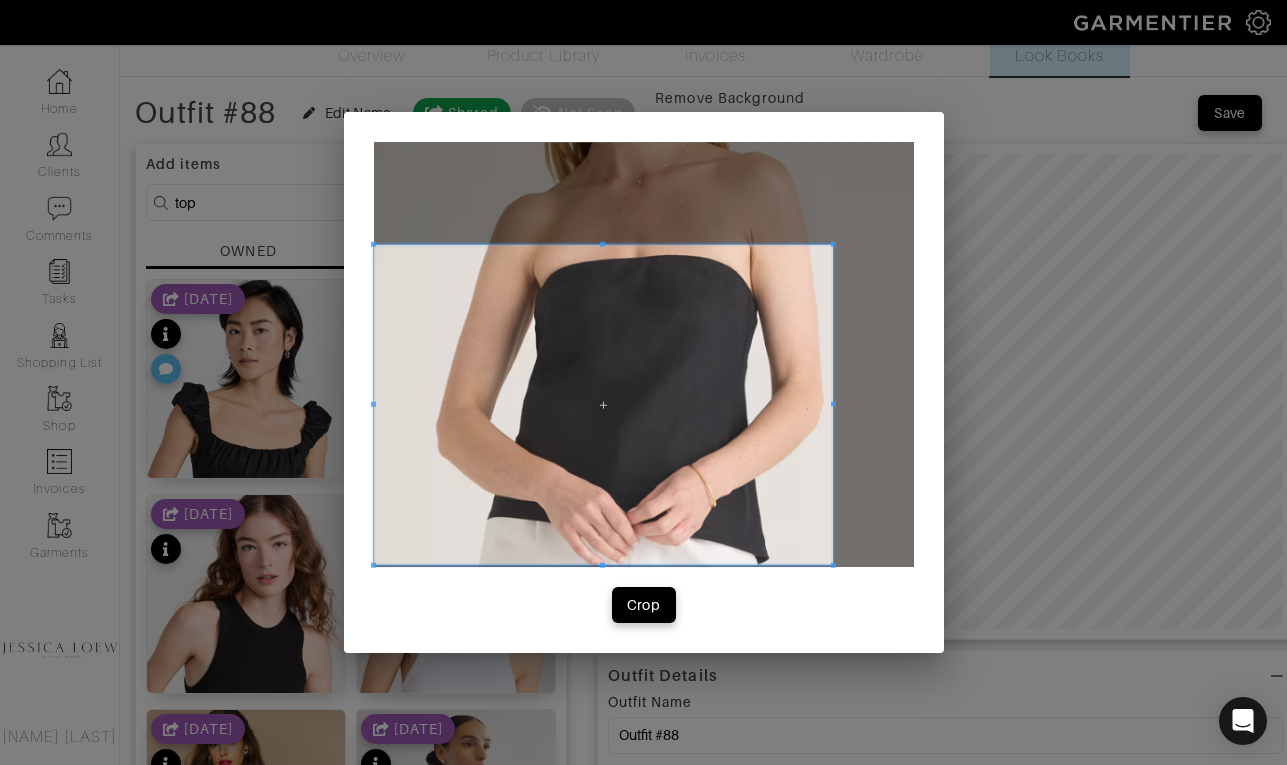 click at bounding box center [833, 405] 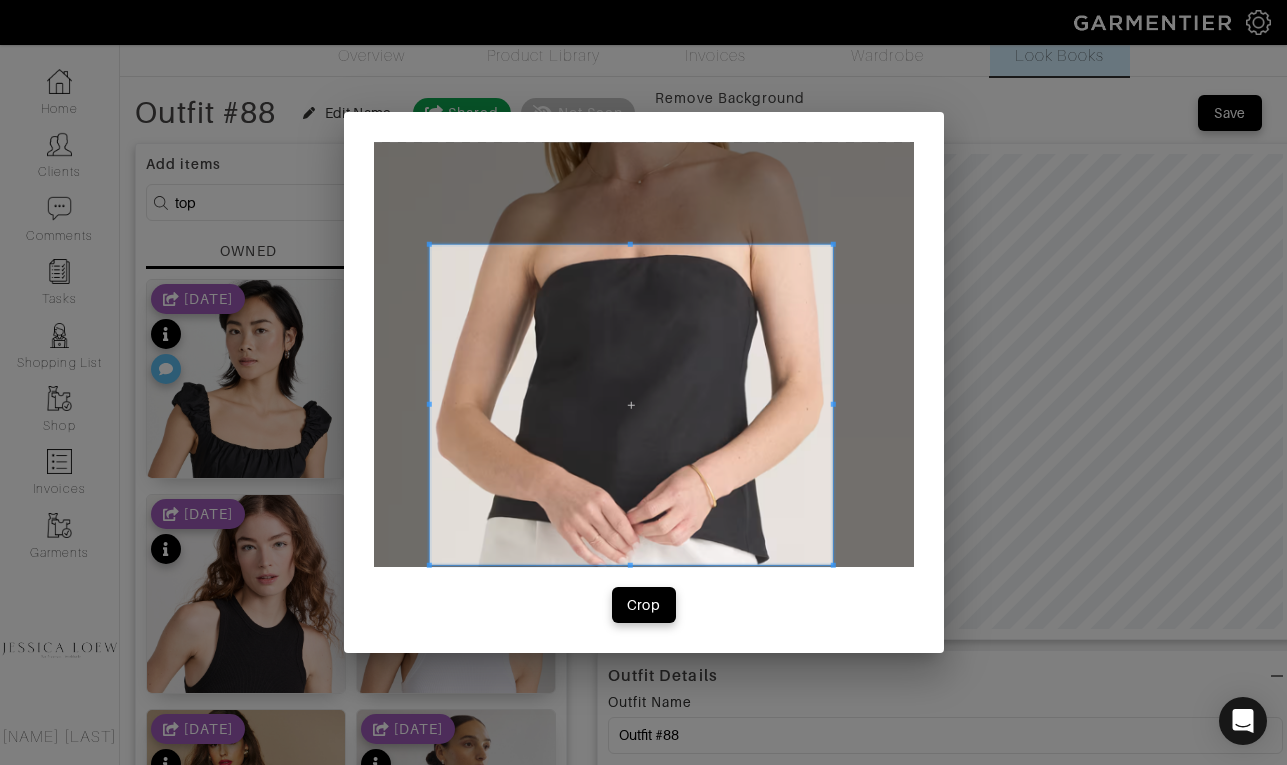 click at bounding box center (428, 404) 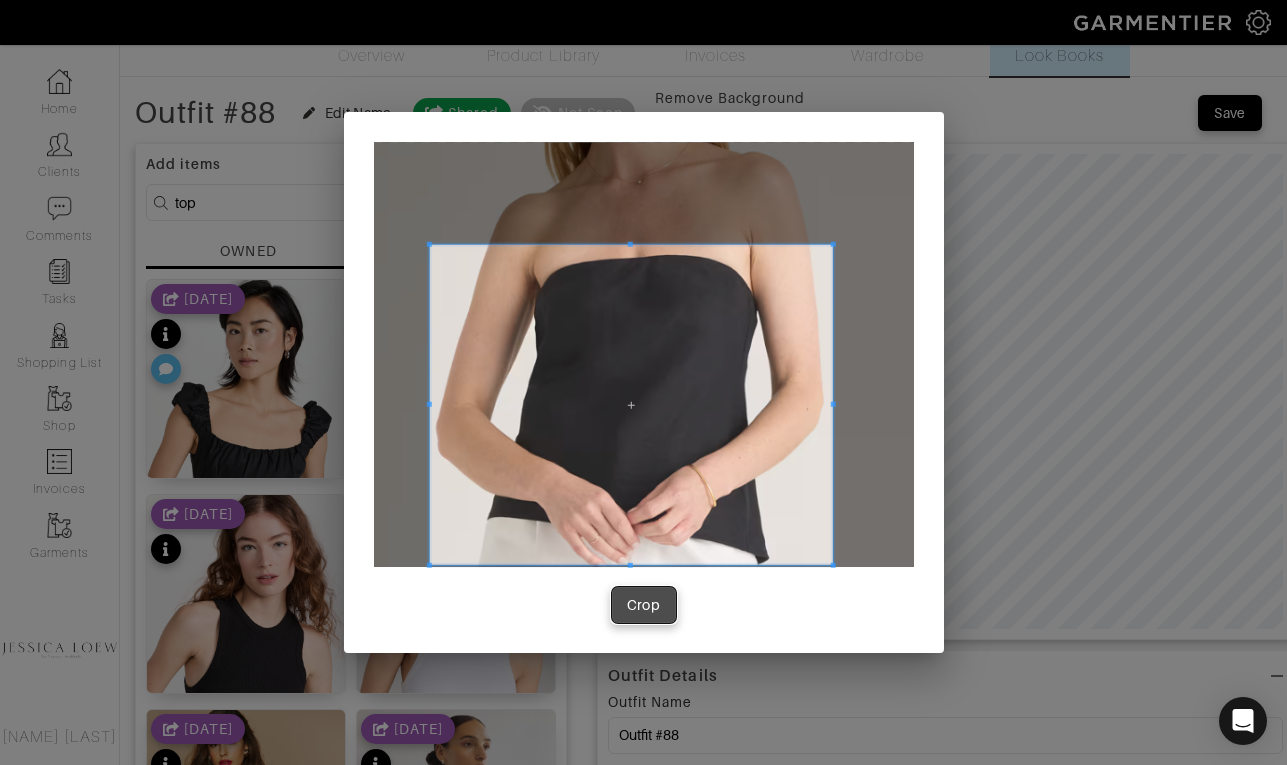 click on "Crop" at bounding box center (644, 605) 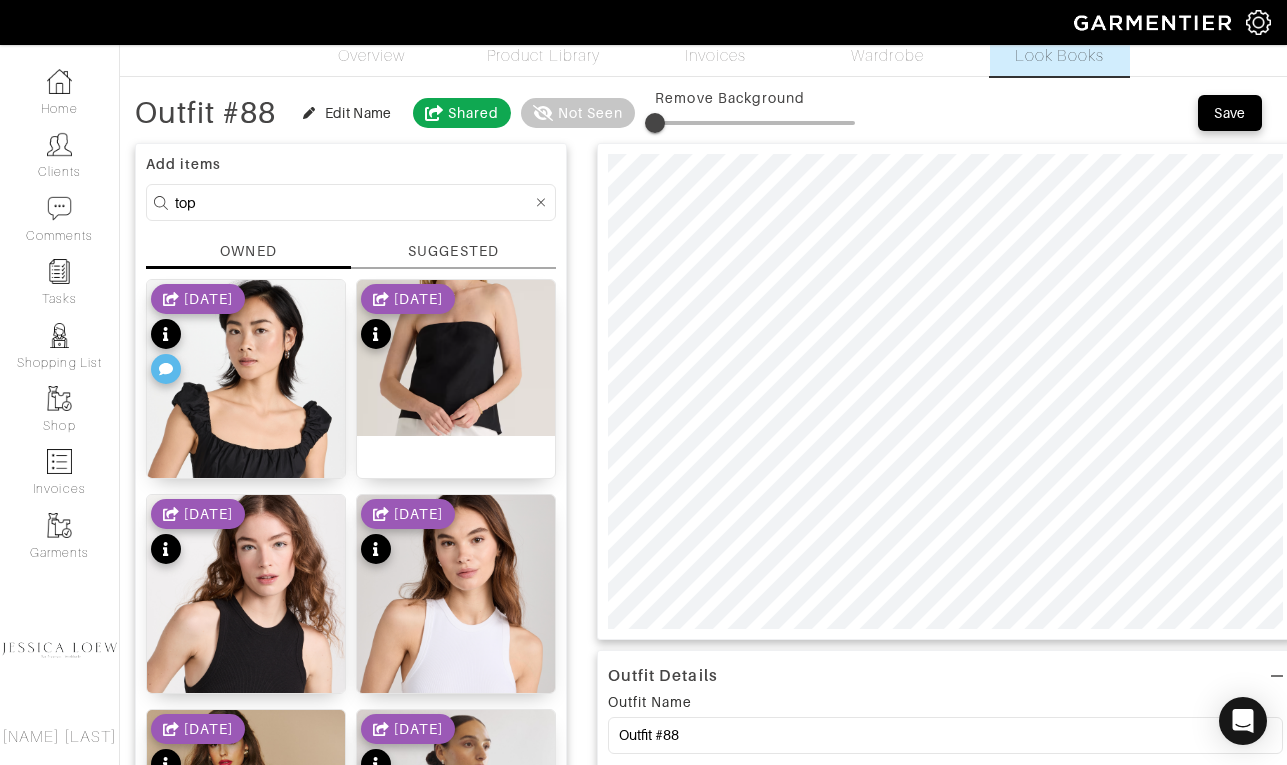 click on "top" at bounding box center (353, 202) 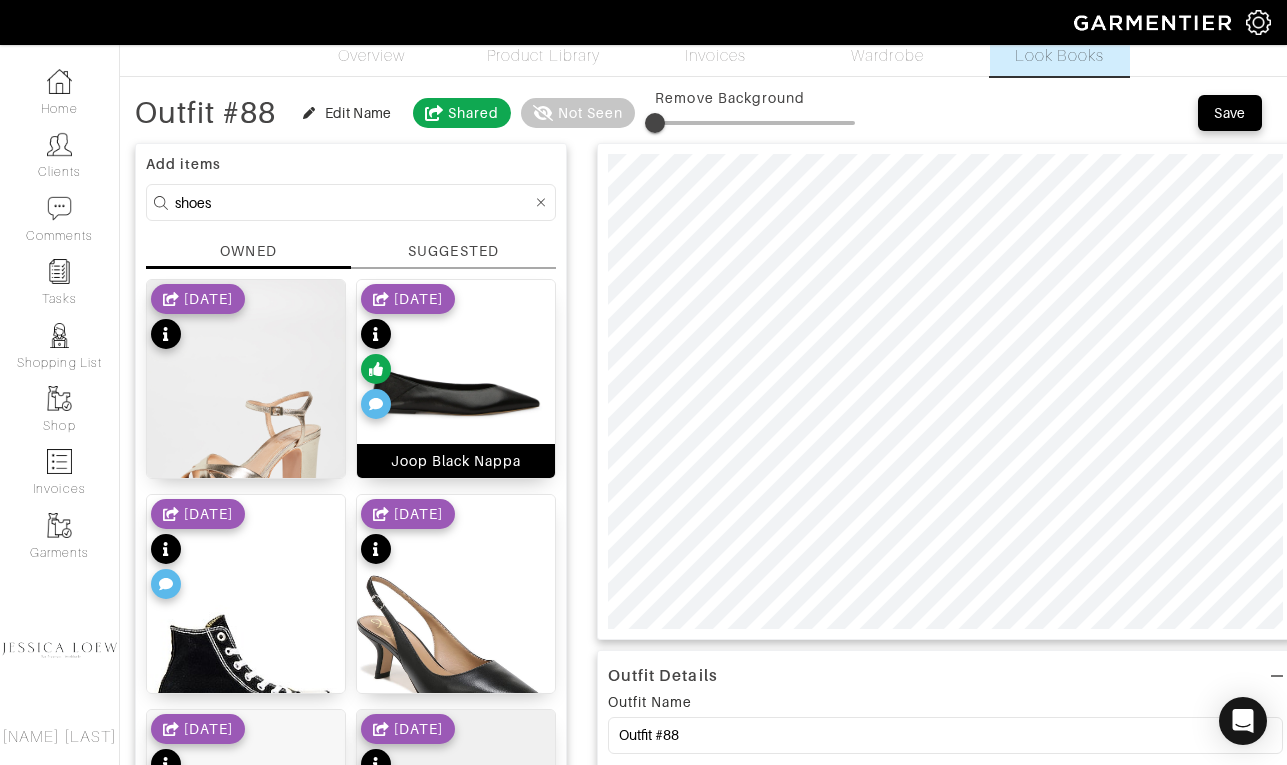 click at bounding box center (246, 455) 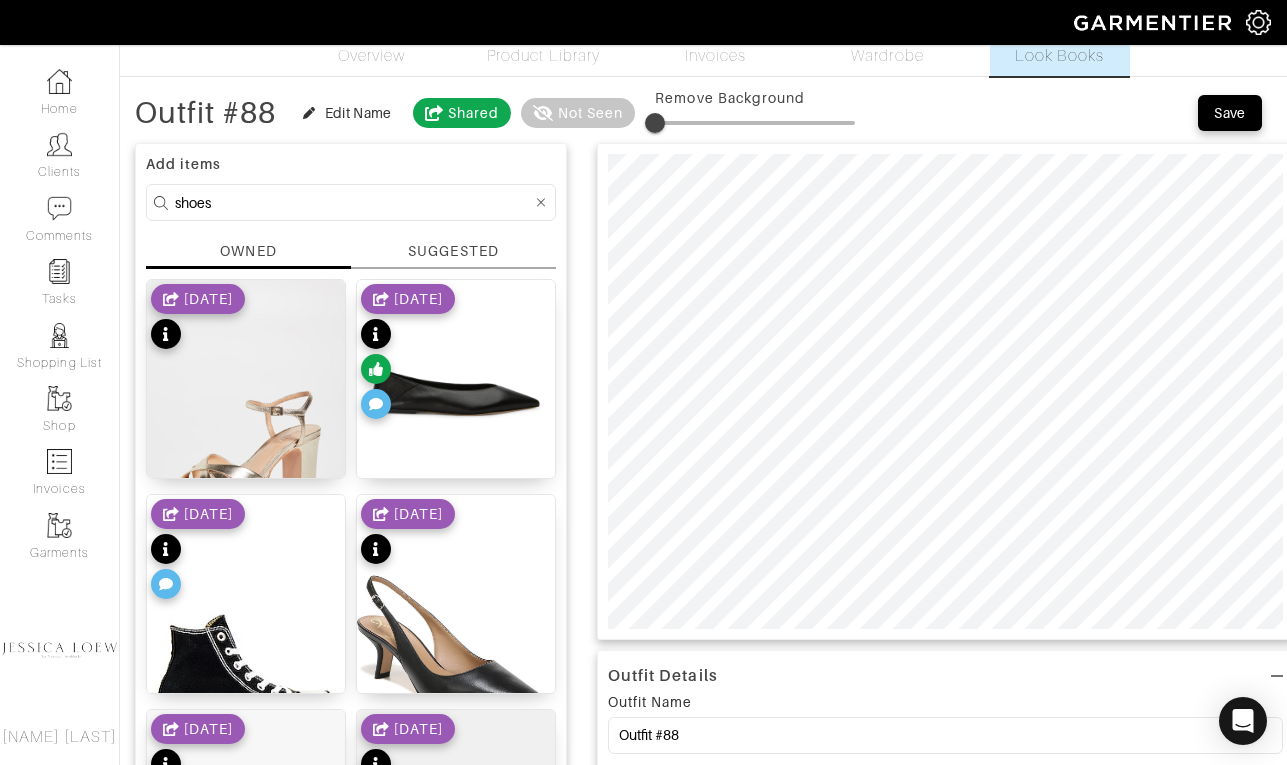 click on "shoes" at bounding box center [353, 202] 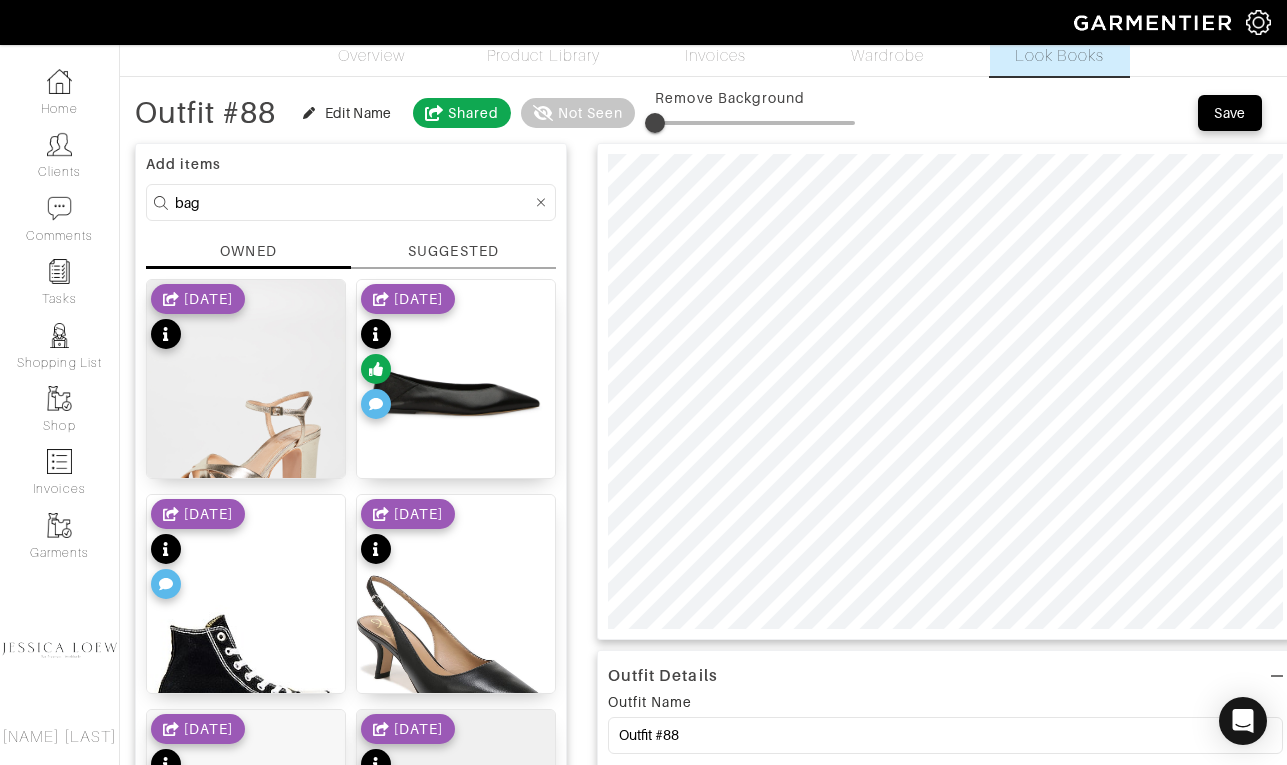 type on "bag" 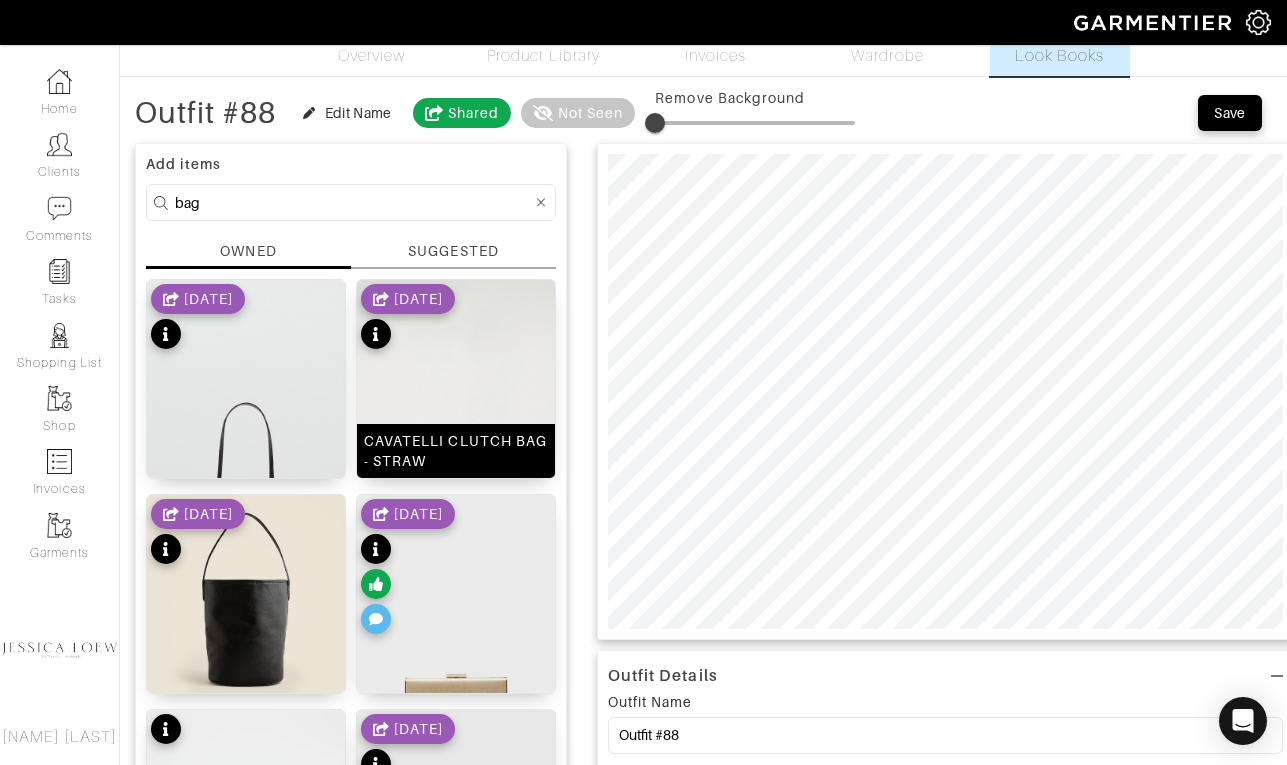 click at bounding box center (246, 418) 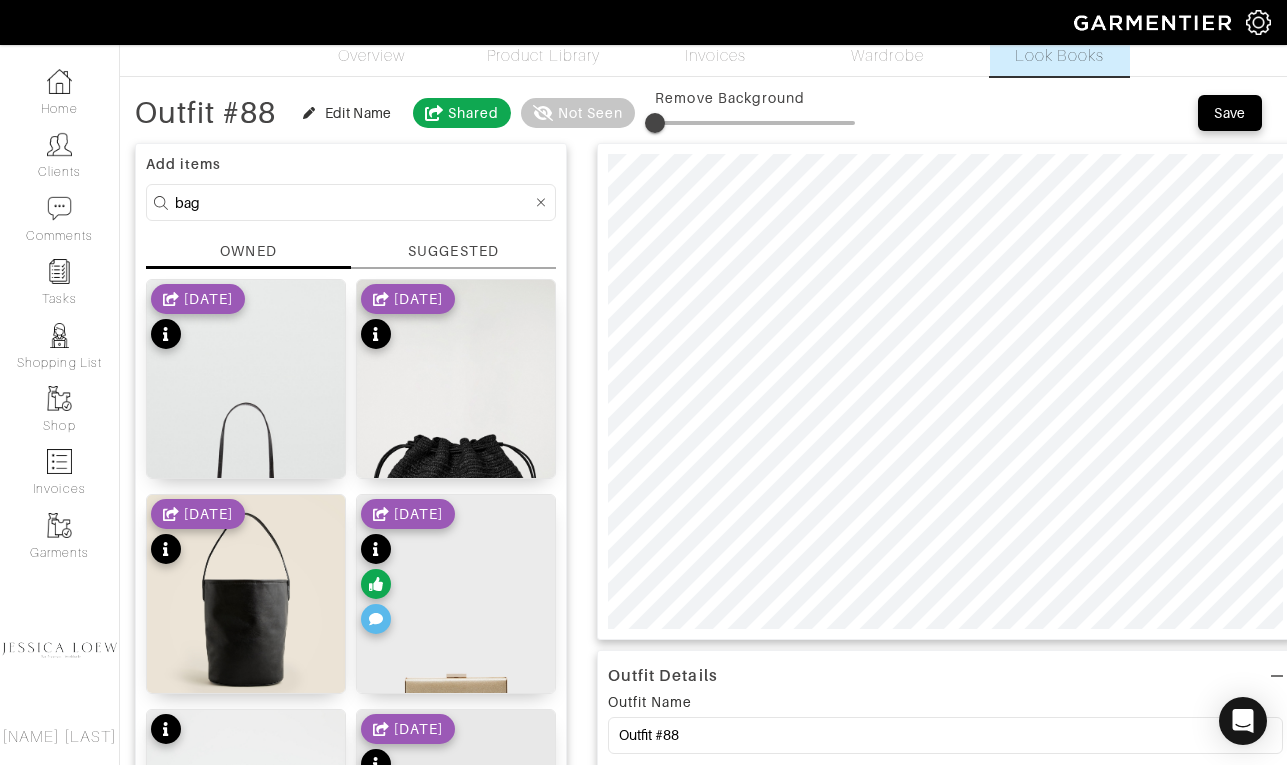 click on "11/22/24" at bounding box center [198, 319] 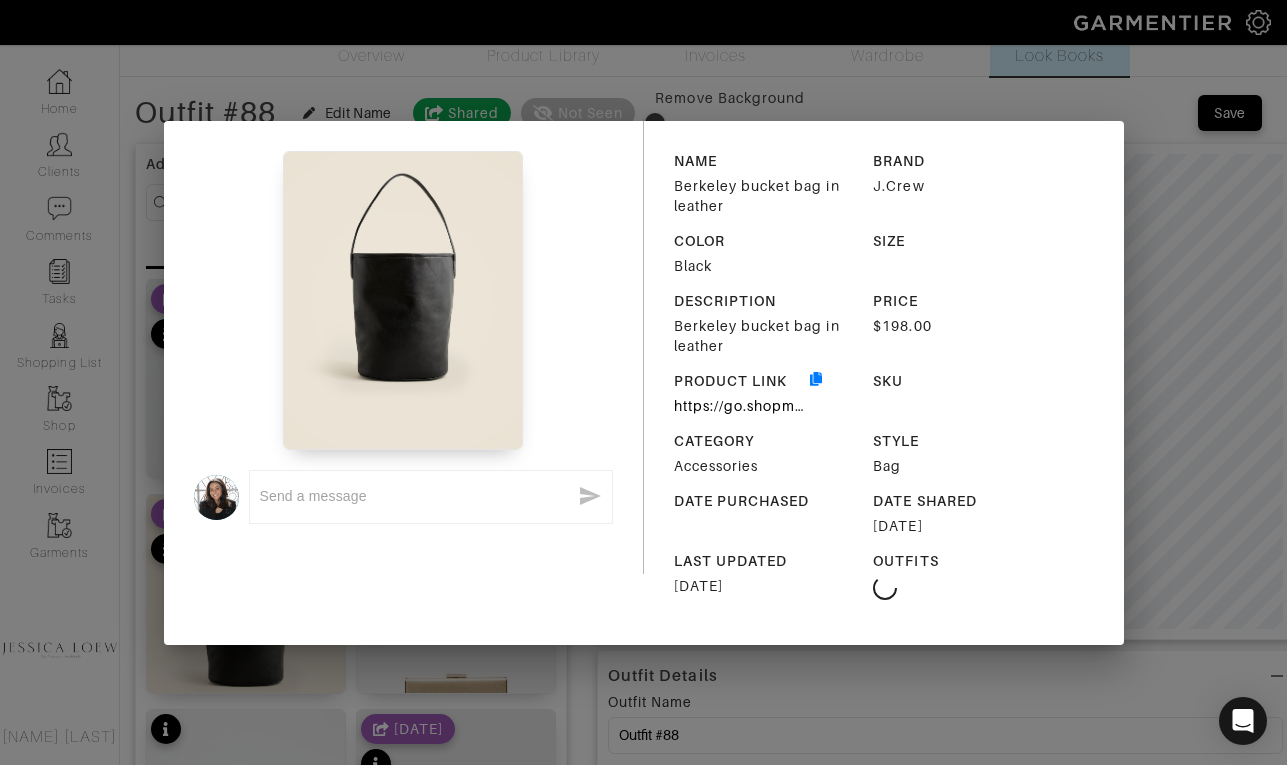 click on "x NAME Berkeley bucket bag in leather BRAND J.Crew COLOR Black SIZE DESCRIPTION Berkeley bucket bag in leather PRICE $198.00 PRODUCT LINK https://go.shopmy.us/p-9828824   SKU CATEGORY Accessories STYLE Bag DATE PURCHASED DATE SHARED 11/22/2024 LAST UPDATED 06/22/2025 OUTFITS" at bounding box center [643, 382] 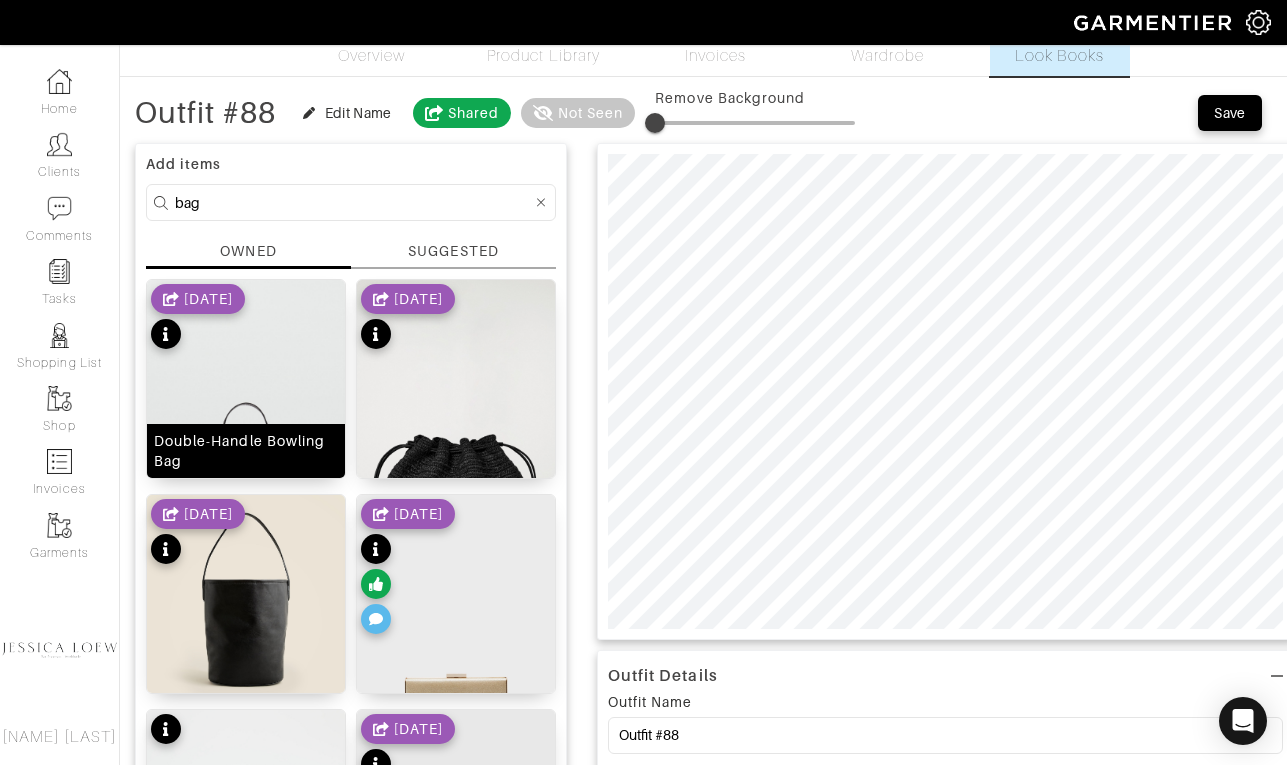 click at bounding box center (246, 418) 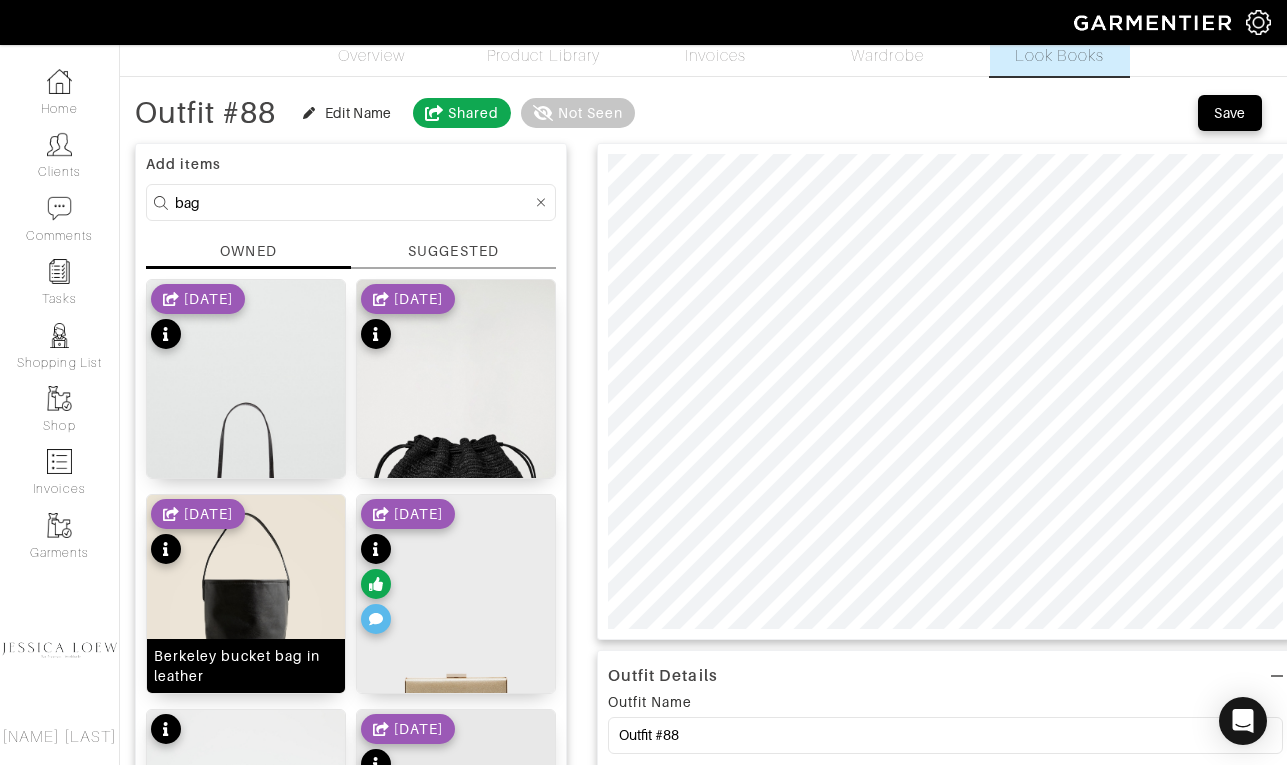 click at bounding box center [246, 418] 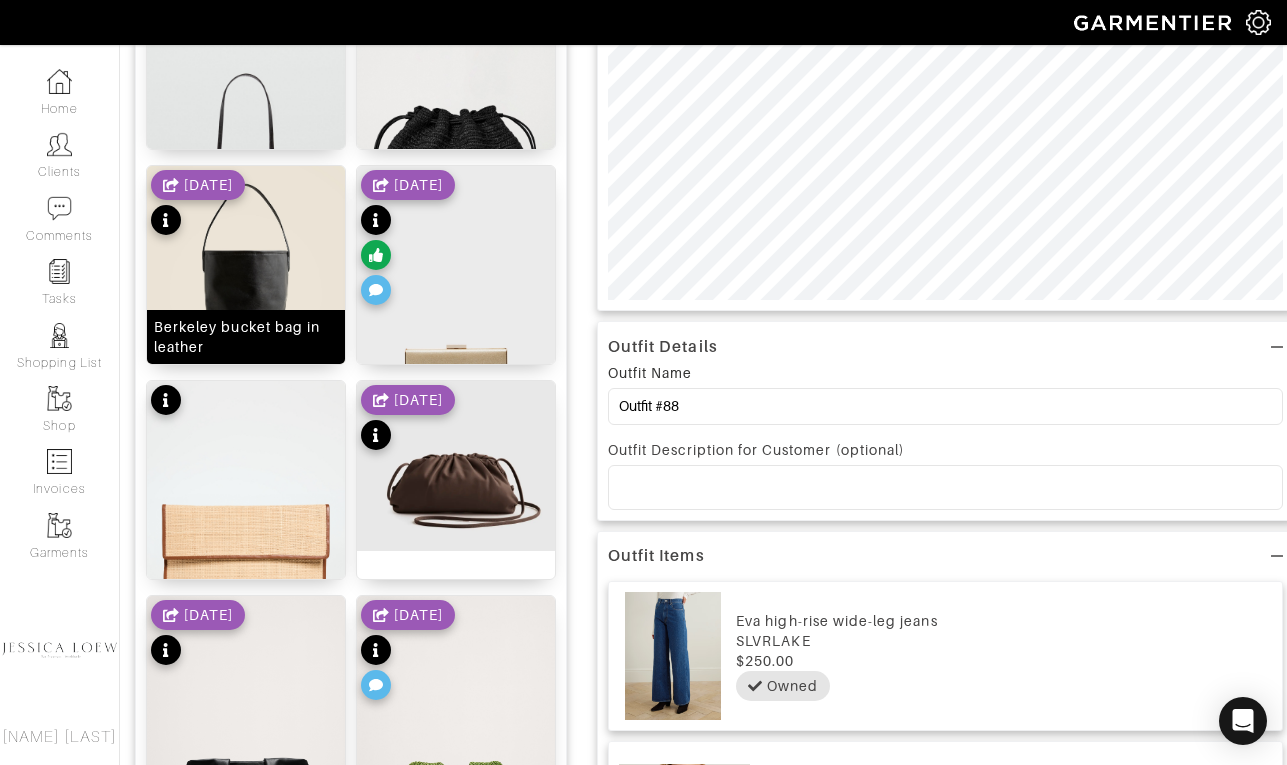 scroll, scrollTop: 0, scrollLeft: 0, axis: both 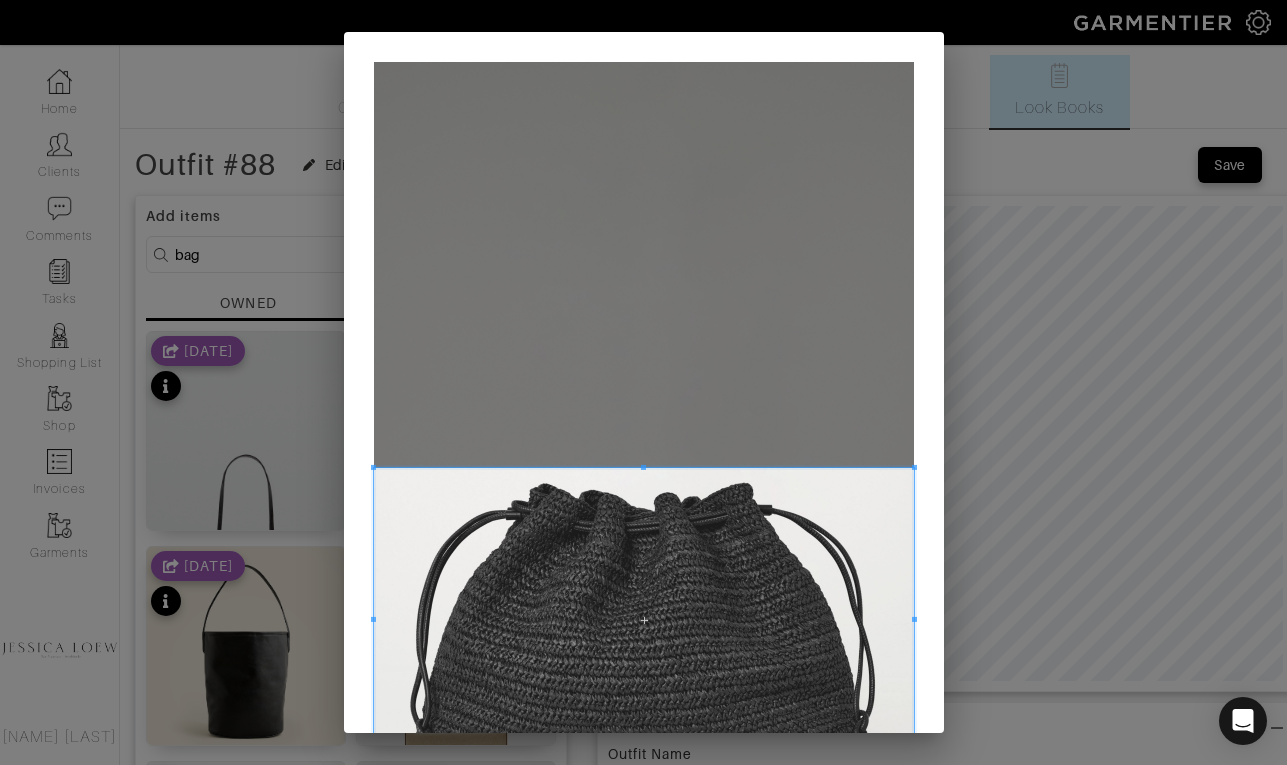 click at bounding box center [644, 620] 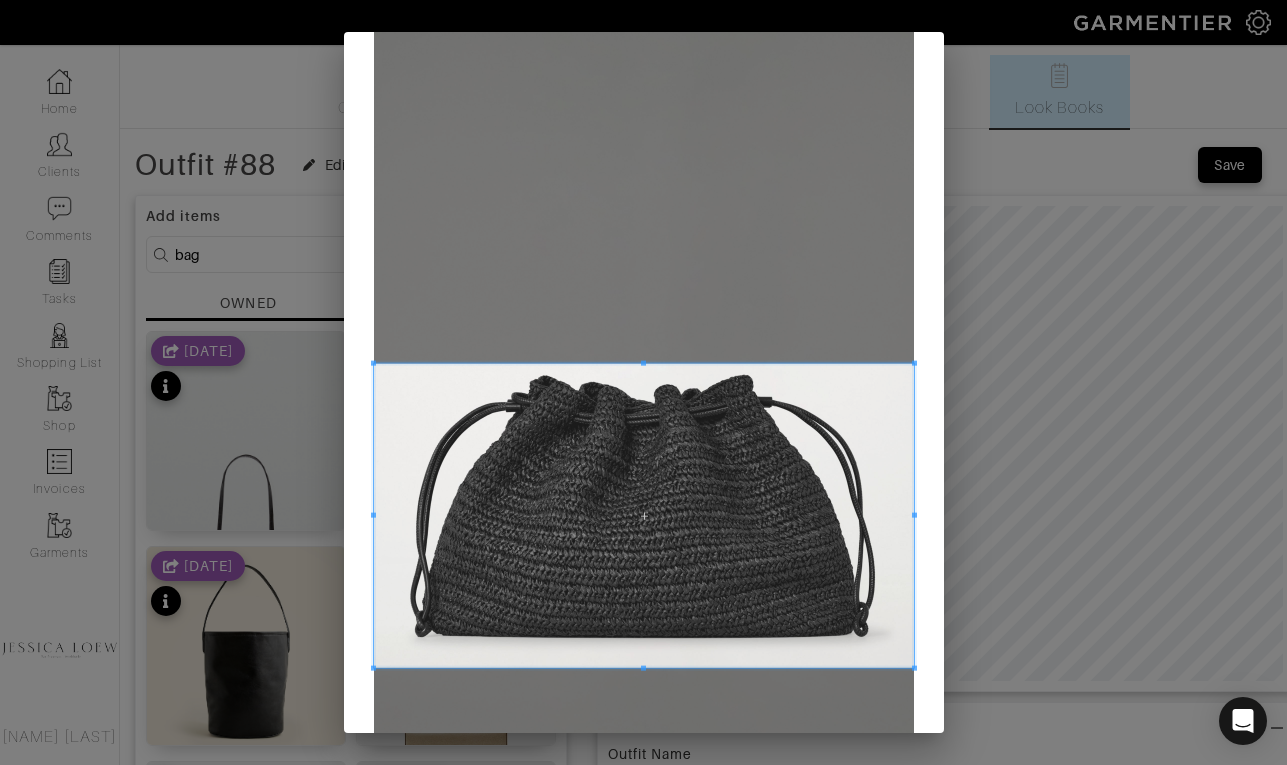 scroll, scrollTop: 121, scrollLeft: 0, axis: vertical 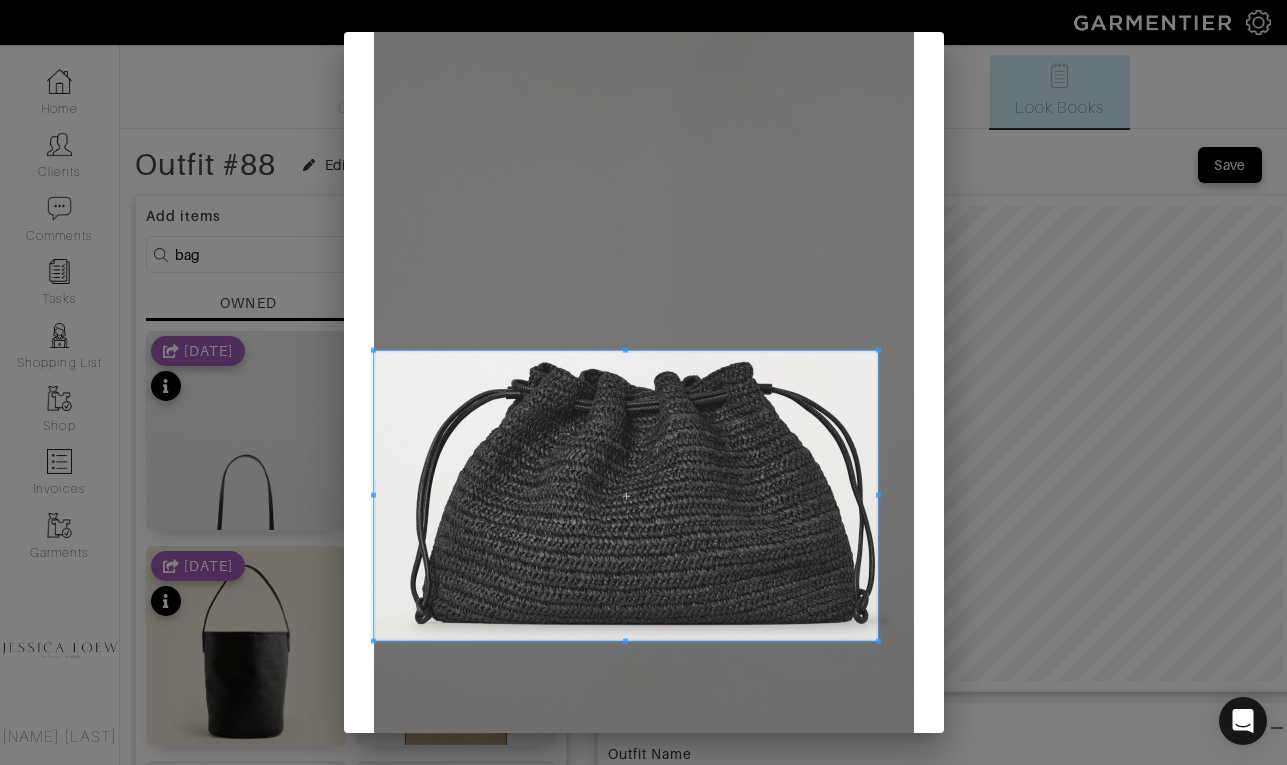 click at bounding box center [878, 641] 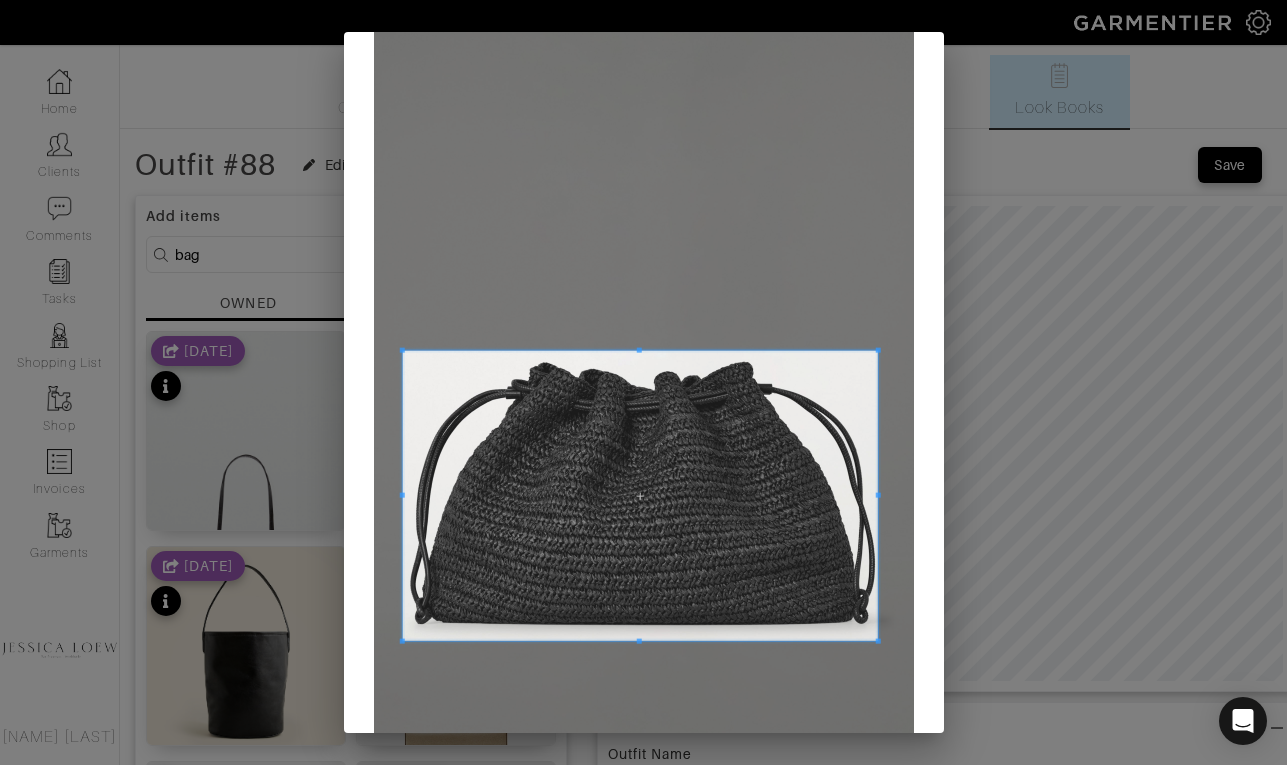 click at bounding box center (401, 496) 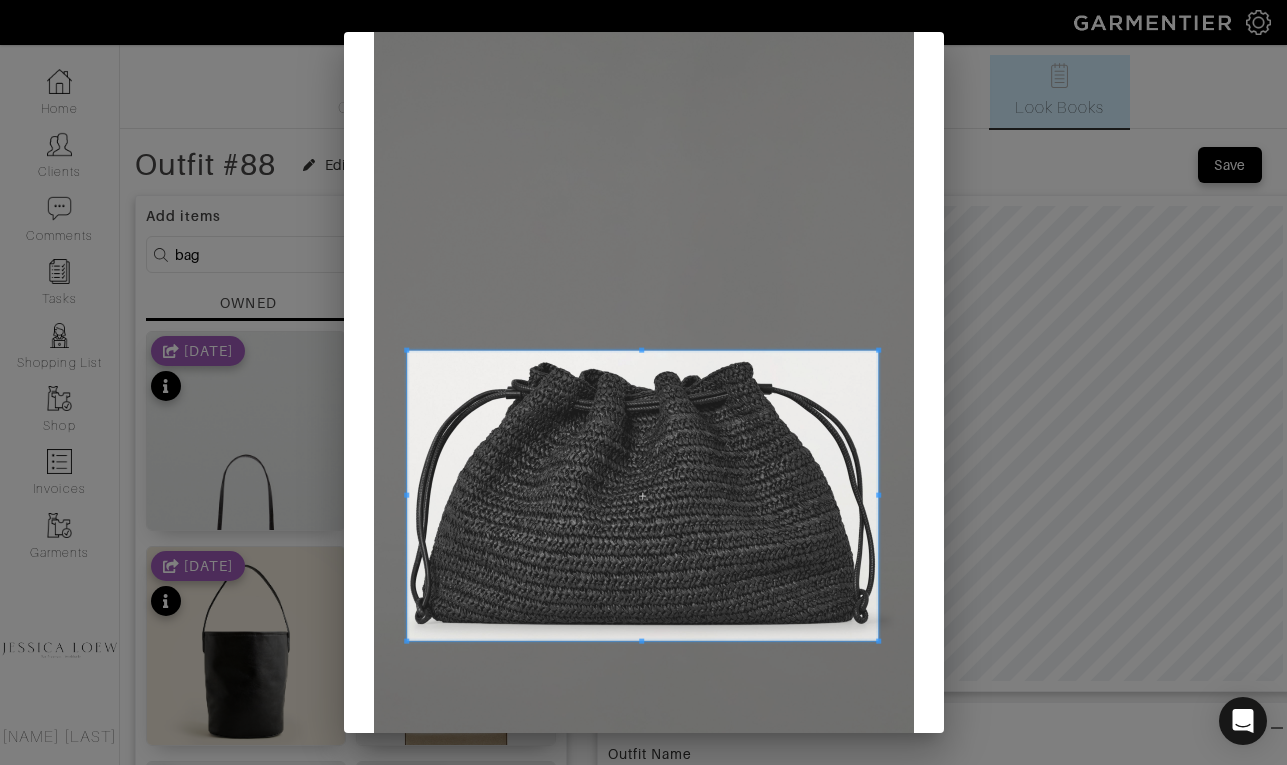 scroll, scrollTop: 225, scrollLeft: 0, axis: vertical 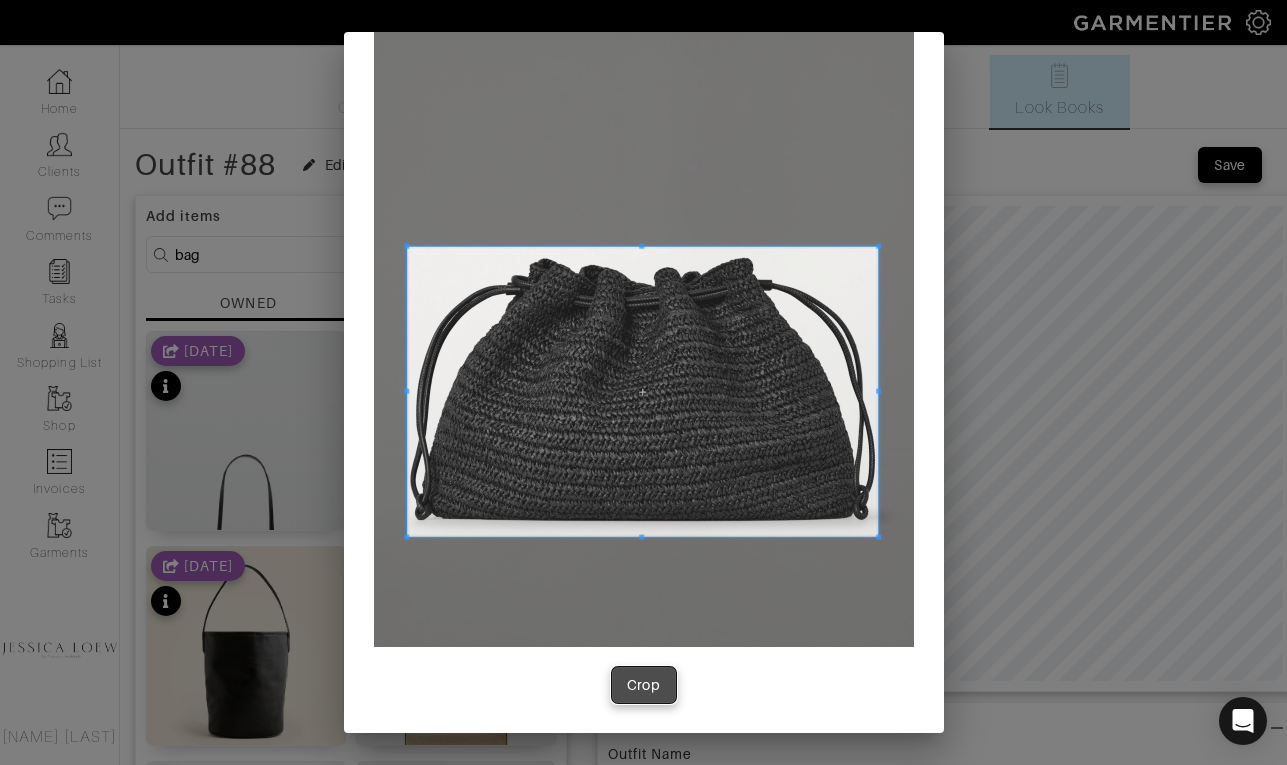 click on "Crop" at bounding box center (644, 685) 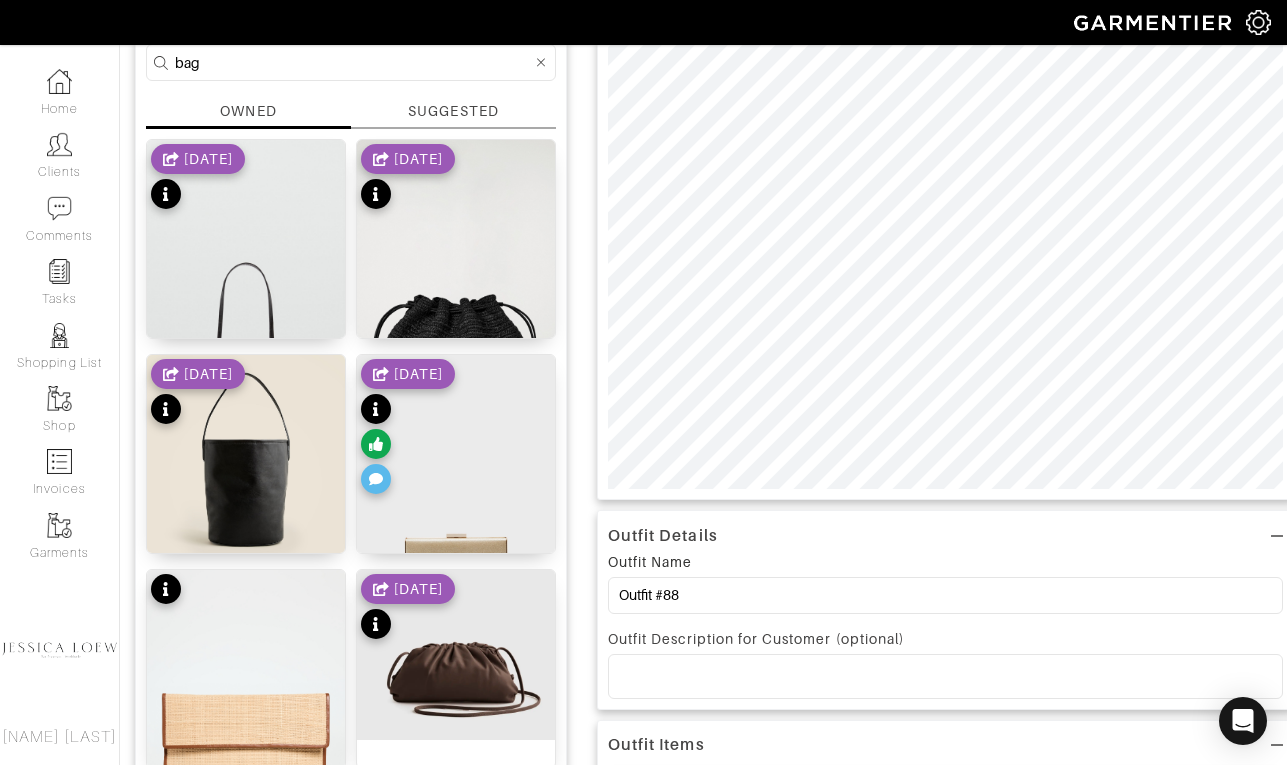 scroll, scrollTop: 194, scrollLeft: 0, axis: vertical 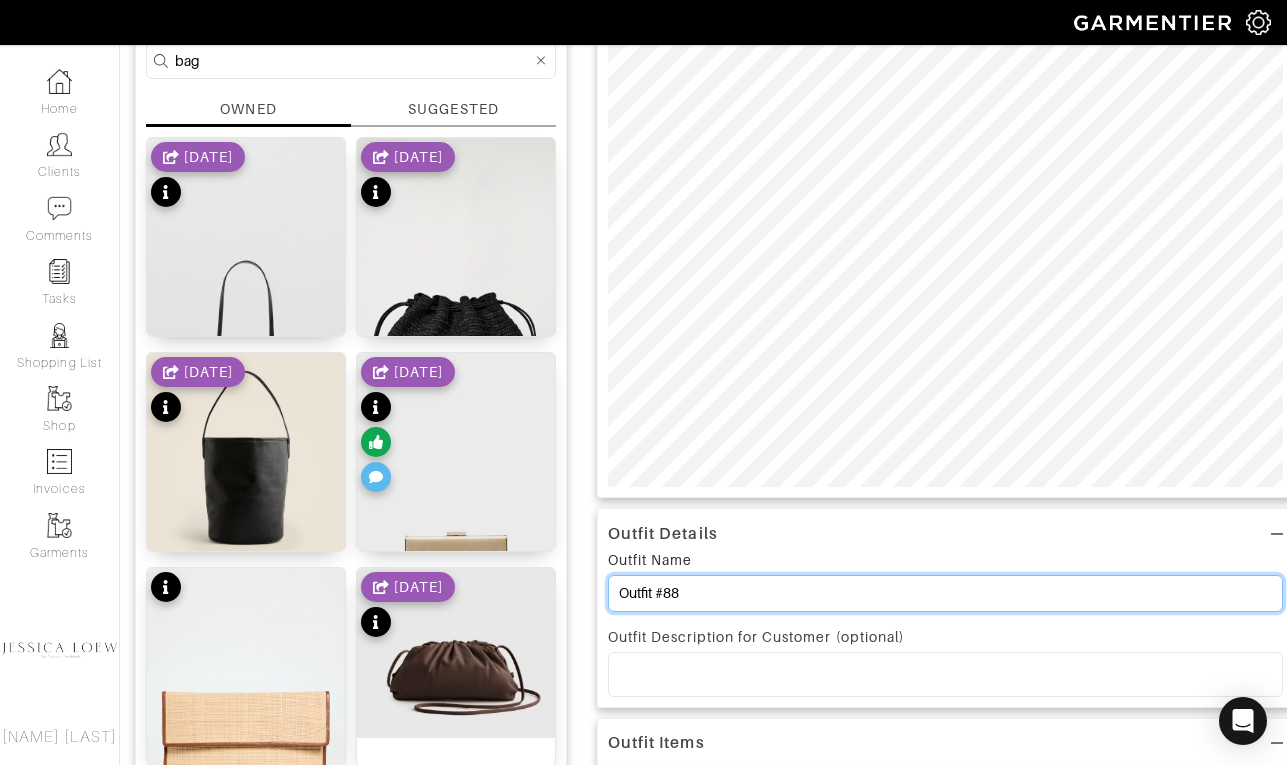 click on "Outfit #88" at bounding box center (945, 593) 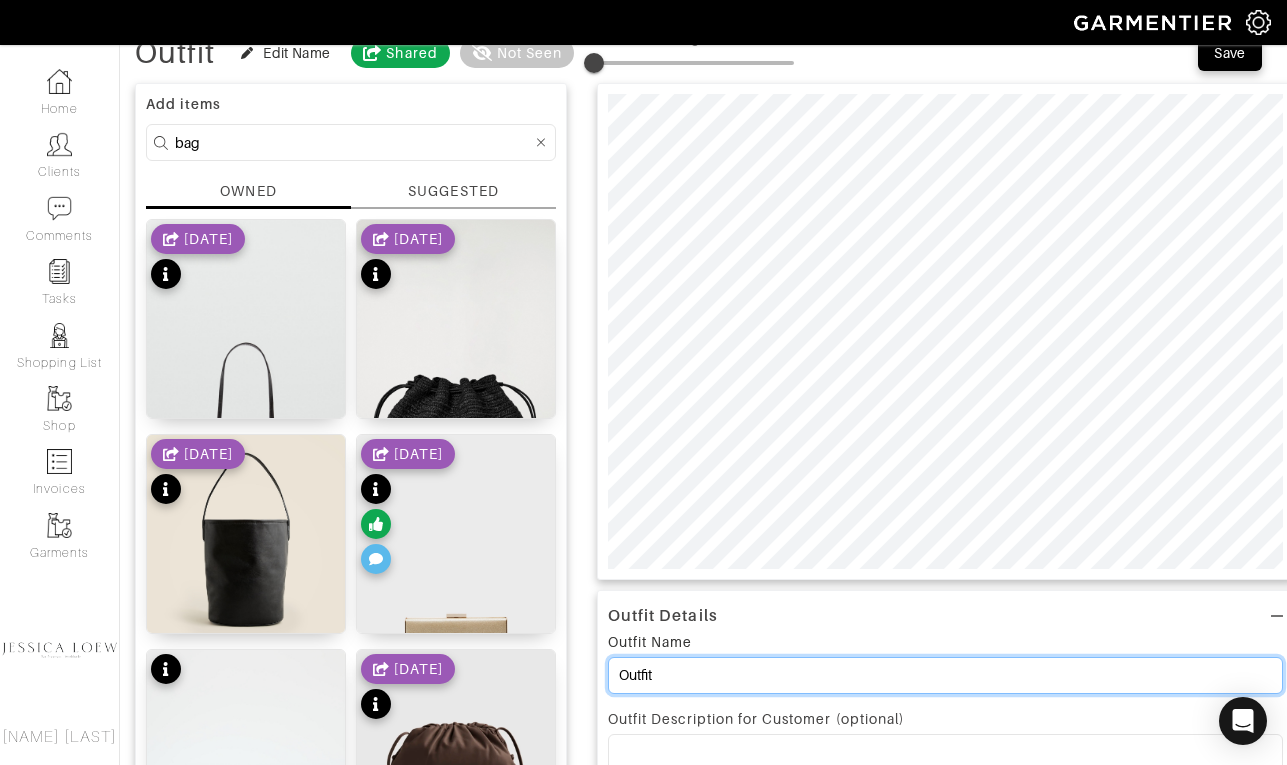 scroll, scrollTop: 0, scrollLeft: 0, axis: both 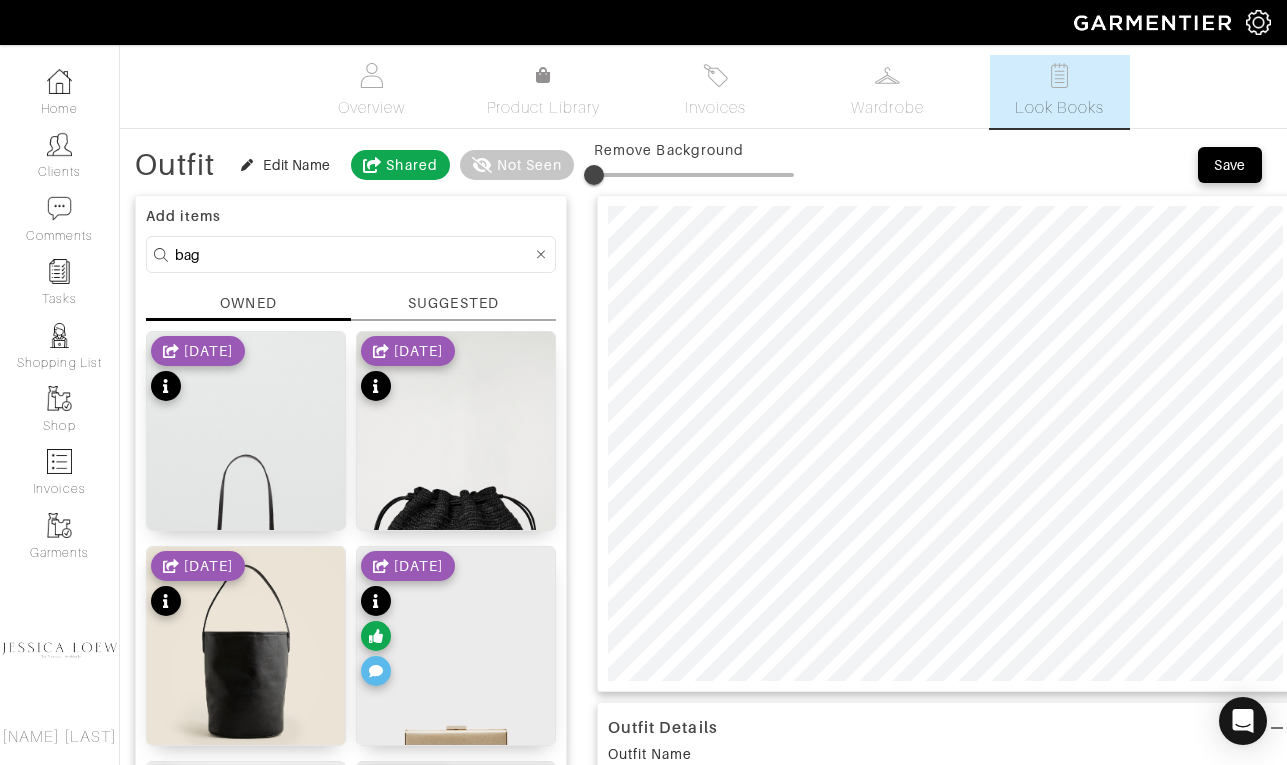 type on "Outfit" 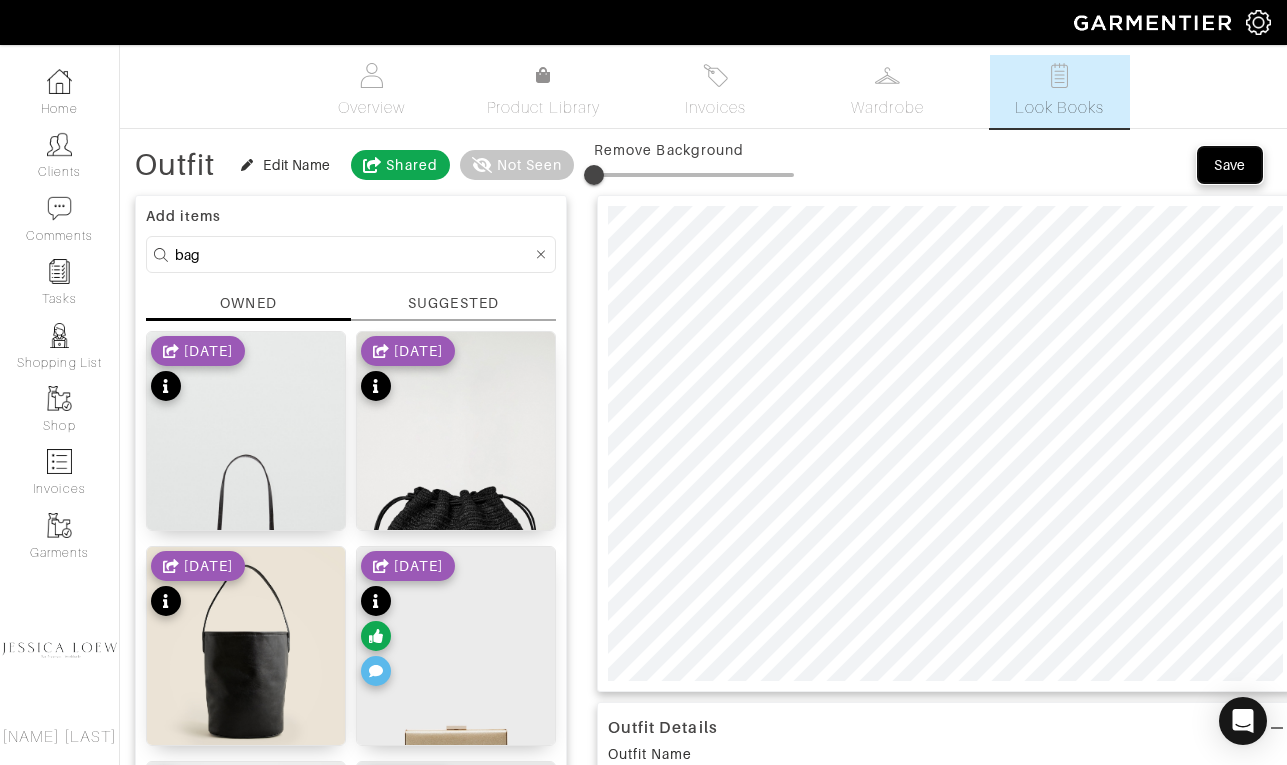 click on "Save" at bounding box center [1230, 165] 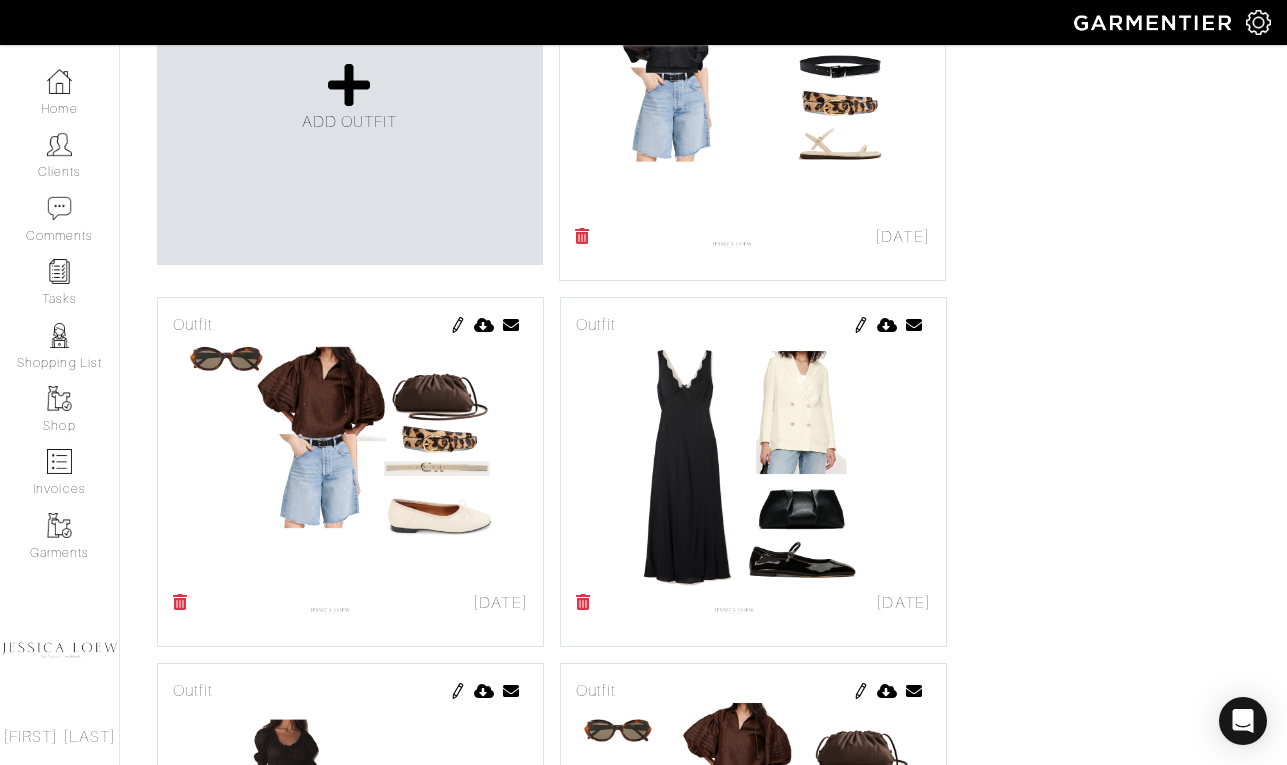 scroll, scrollTop: 529, scrollLeft: 0, axis: vertical 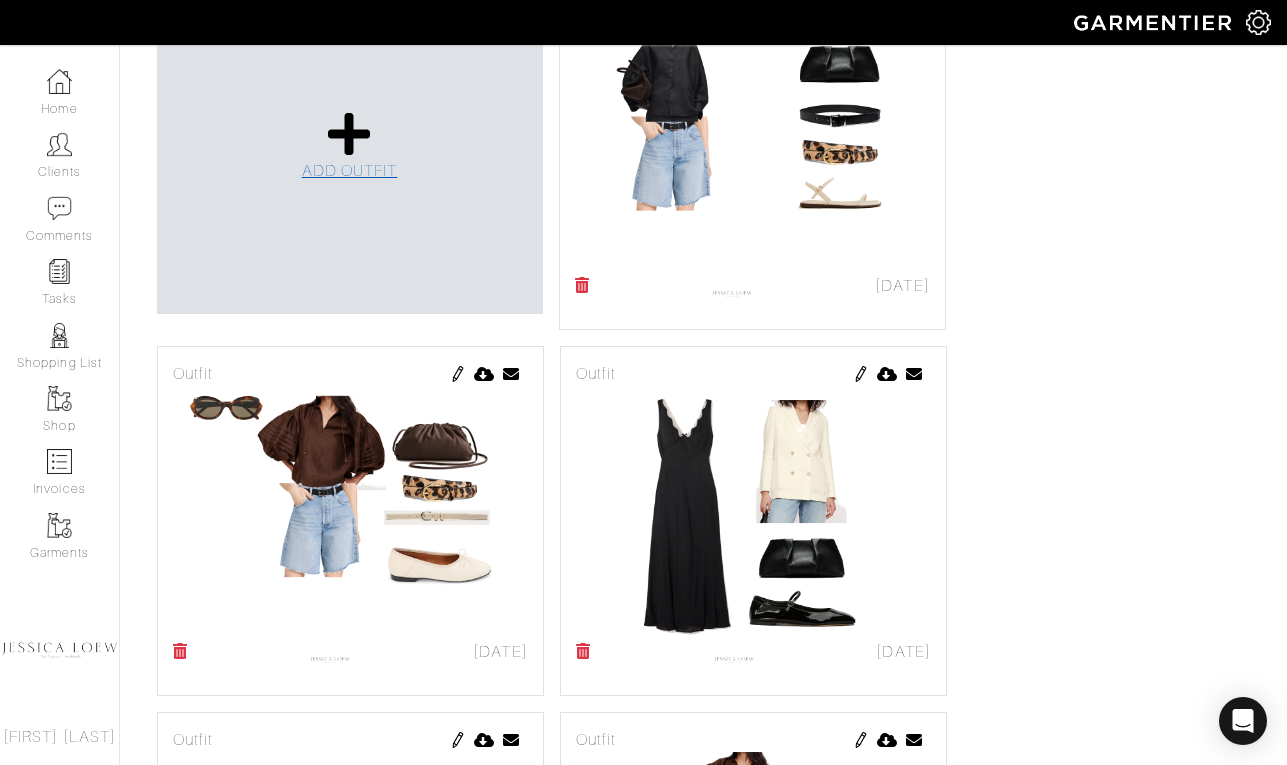 click at bounding box center [349, 134] 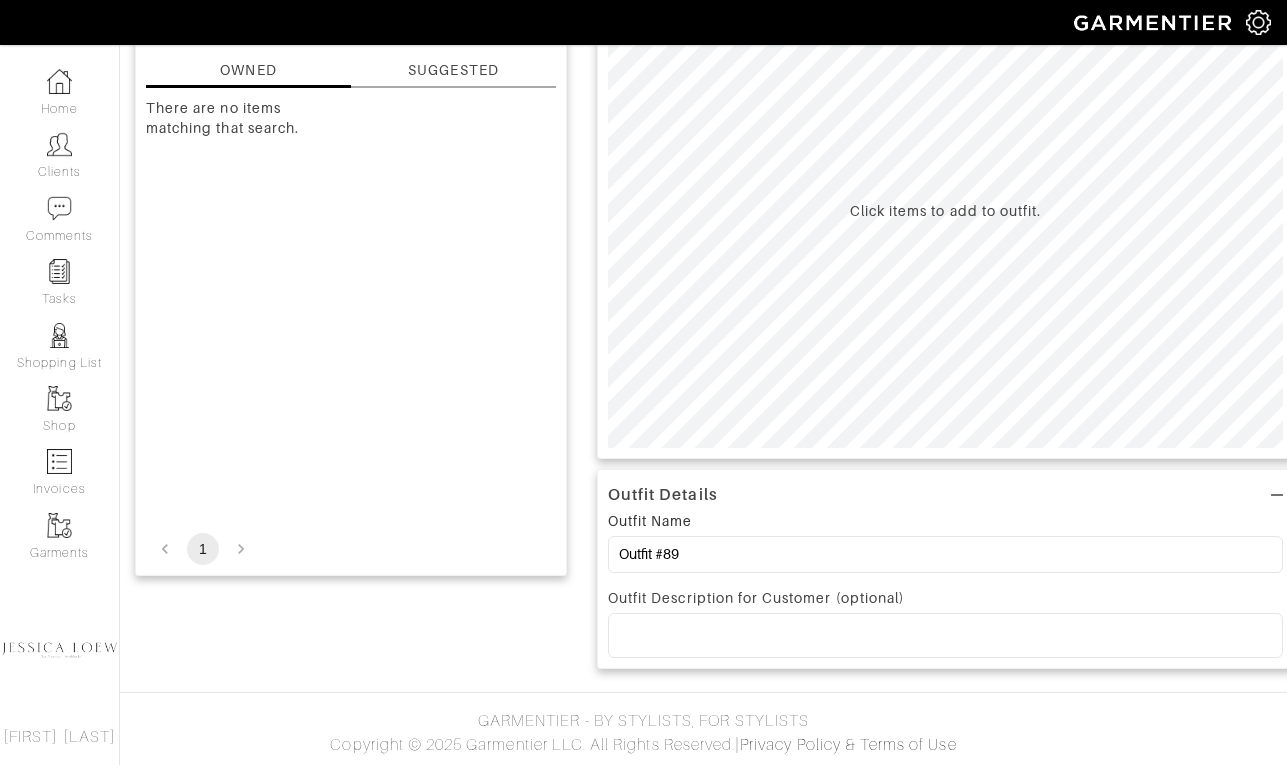scroll, scrollTop: 0, scrollLeft: 0, axis: both 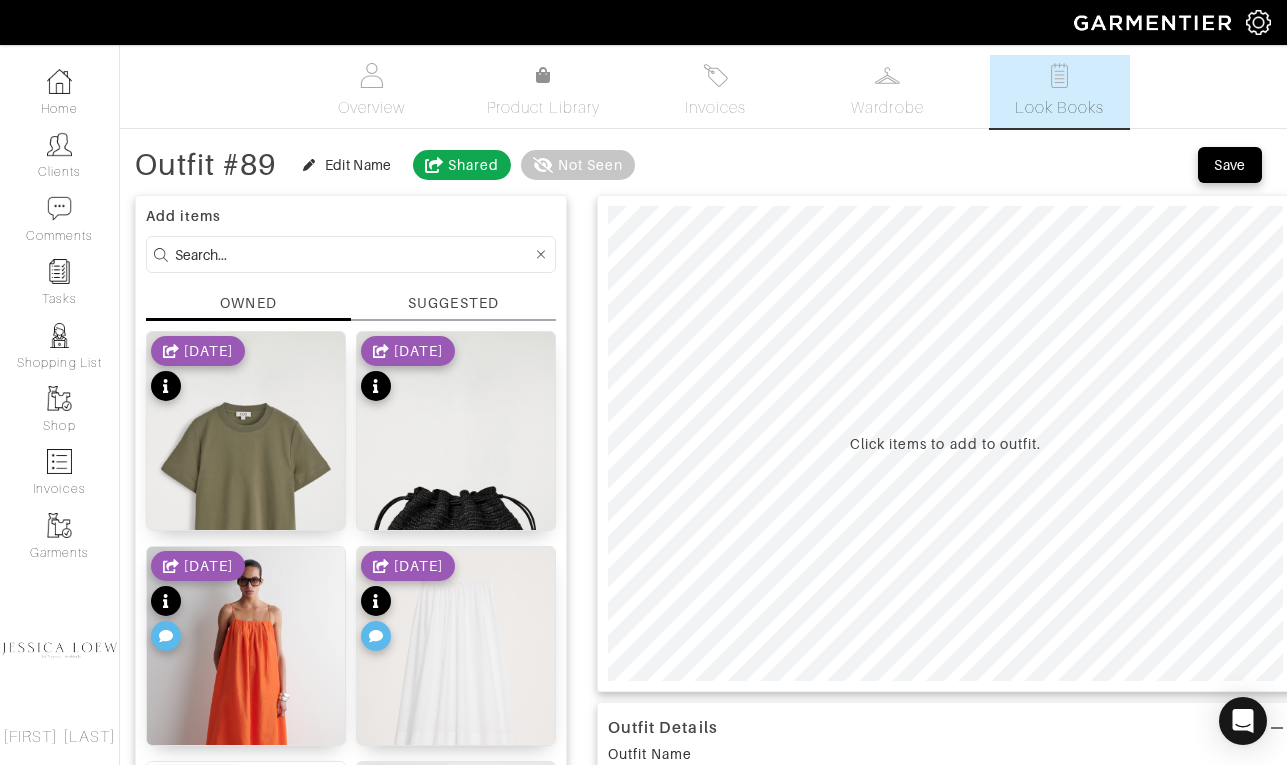 click at bounding box center [353, 254] 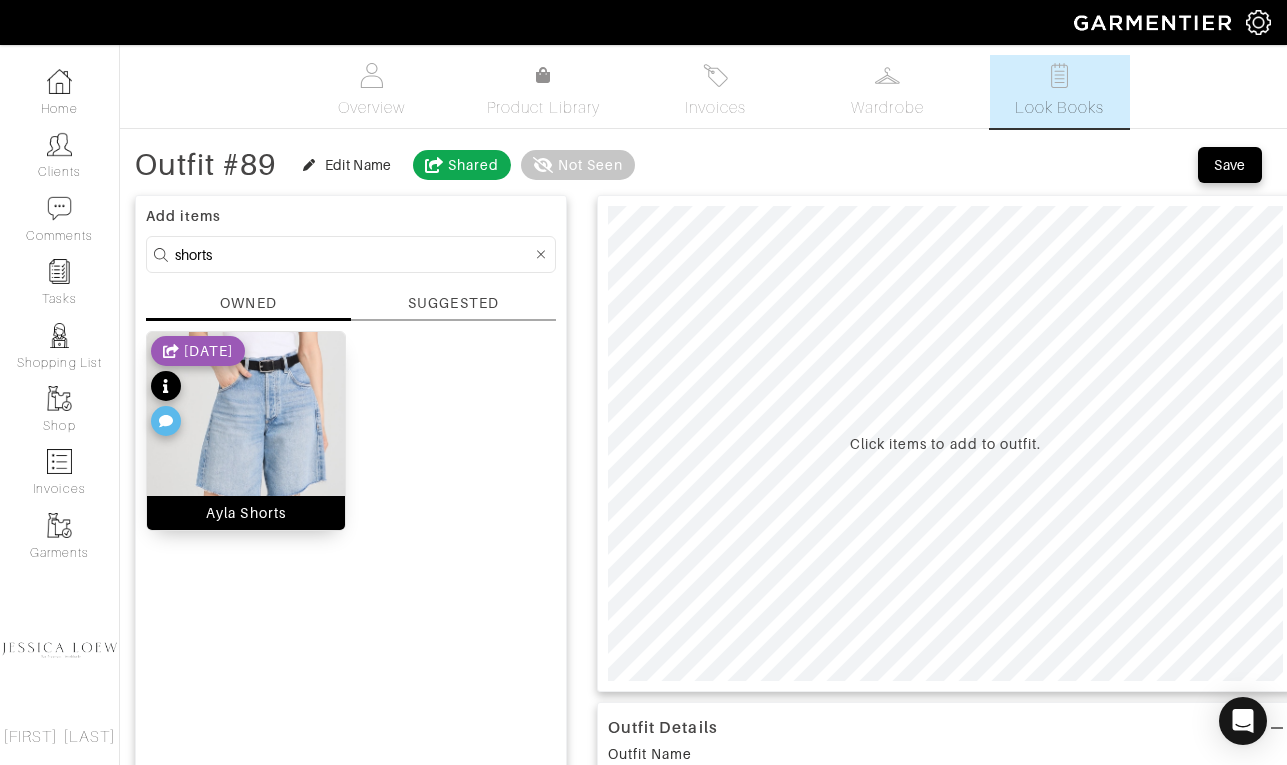 click at bounding box center (246, 436) 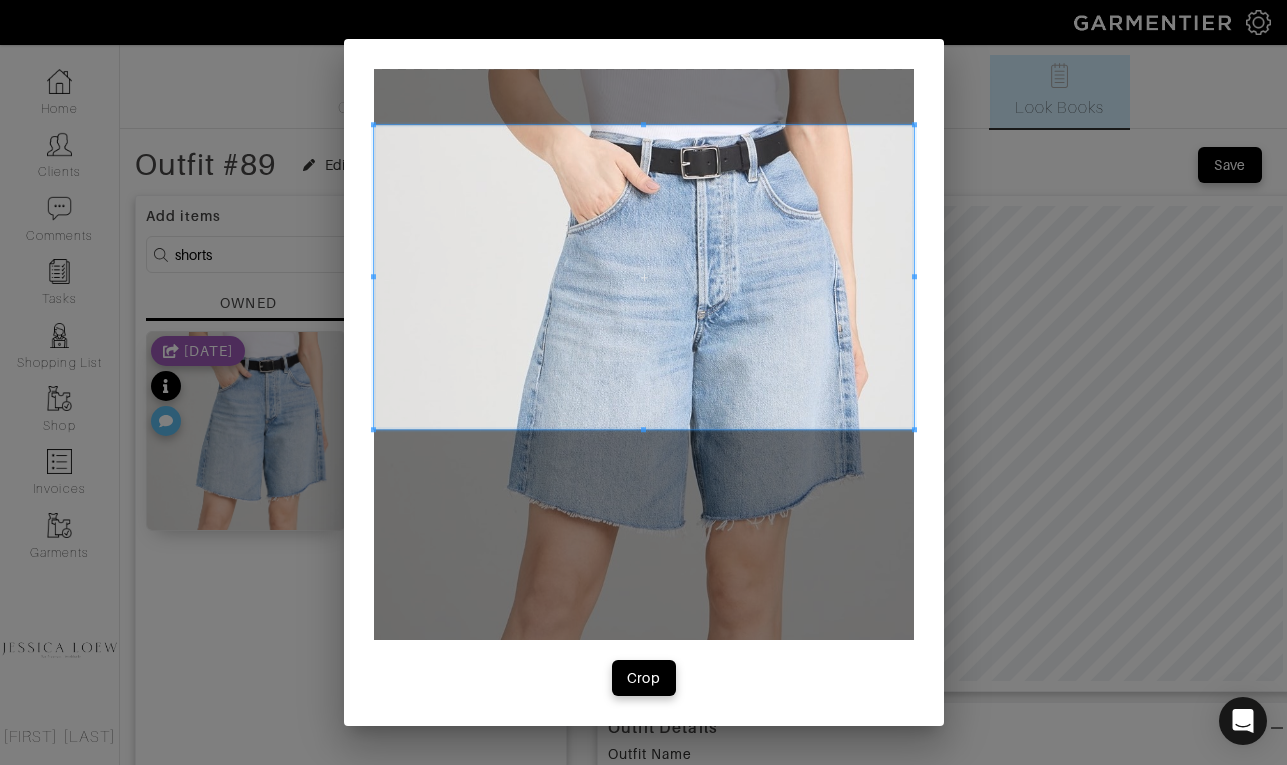 click at bounding box center (644, 277) 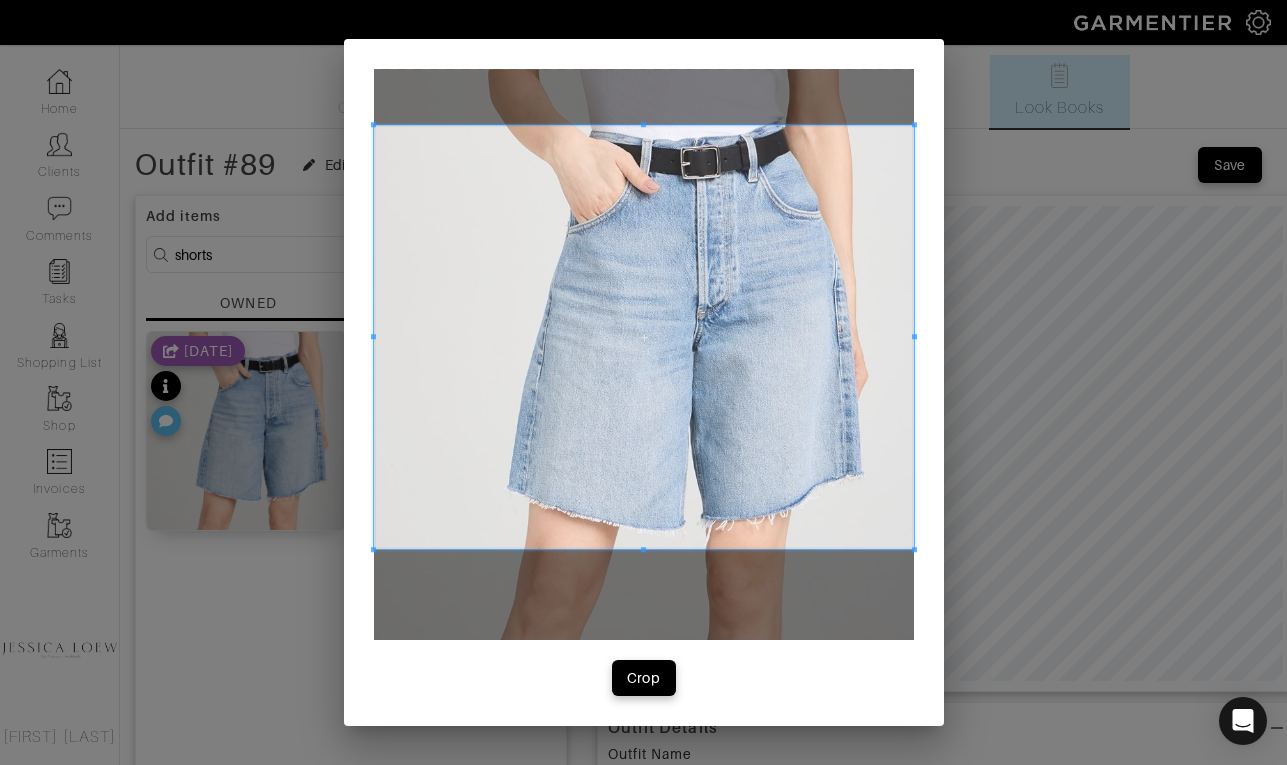 click at bounding box center [643, 549] 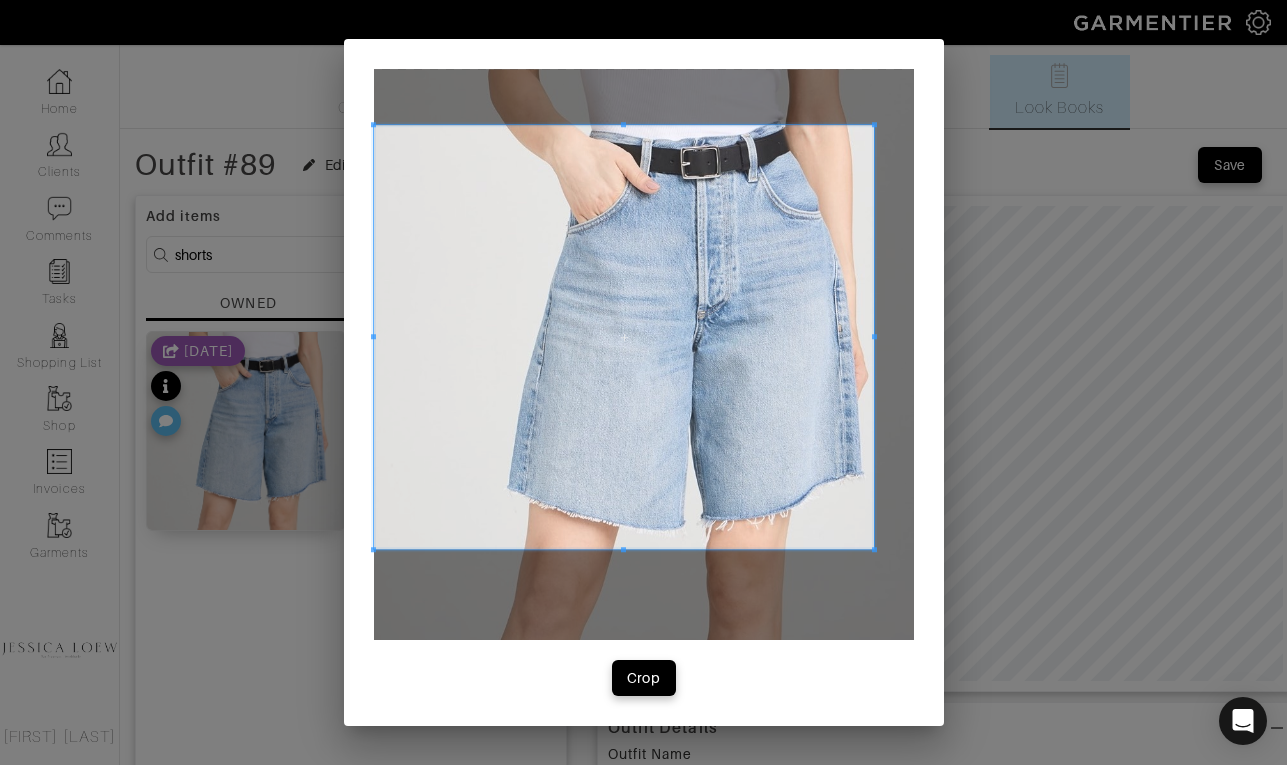 click at bounding box center [624, 337] 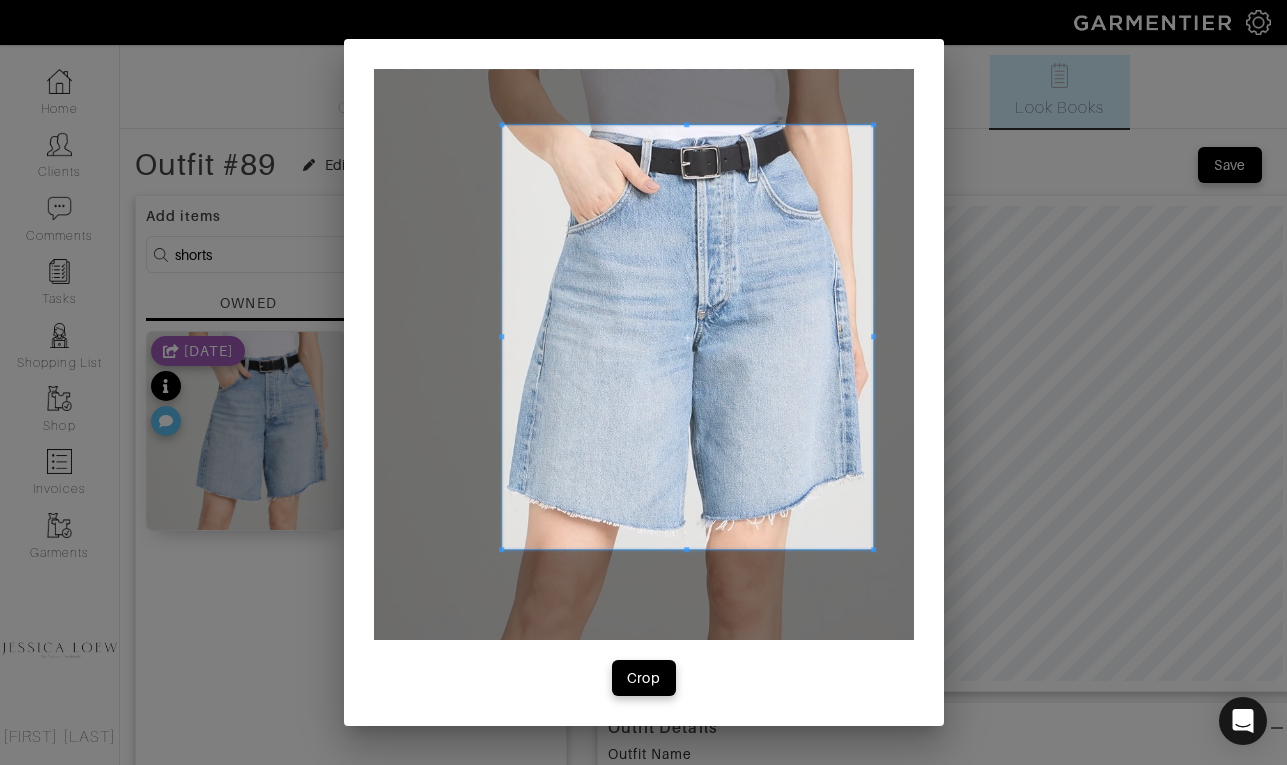 click at bounding box center (501, 337) 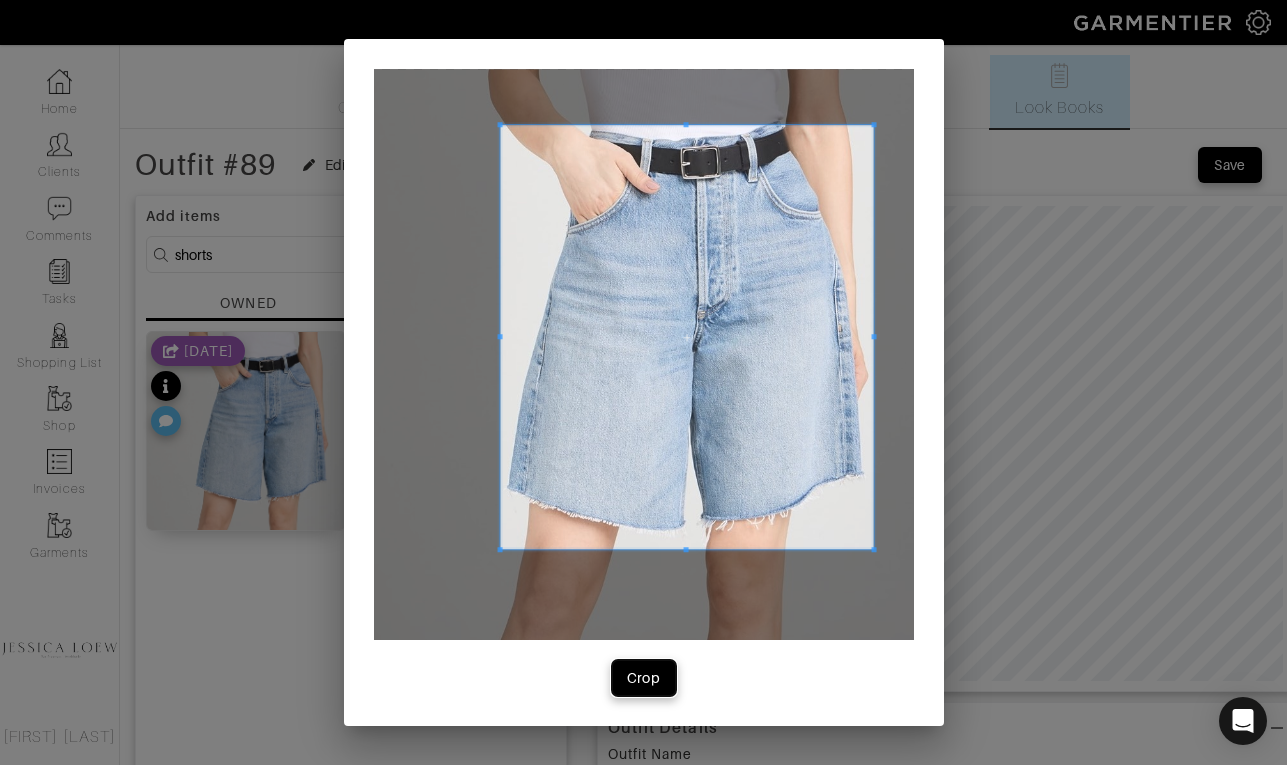 click on "Crop" at bounding box center [644, 678] 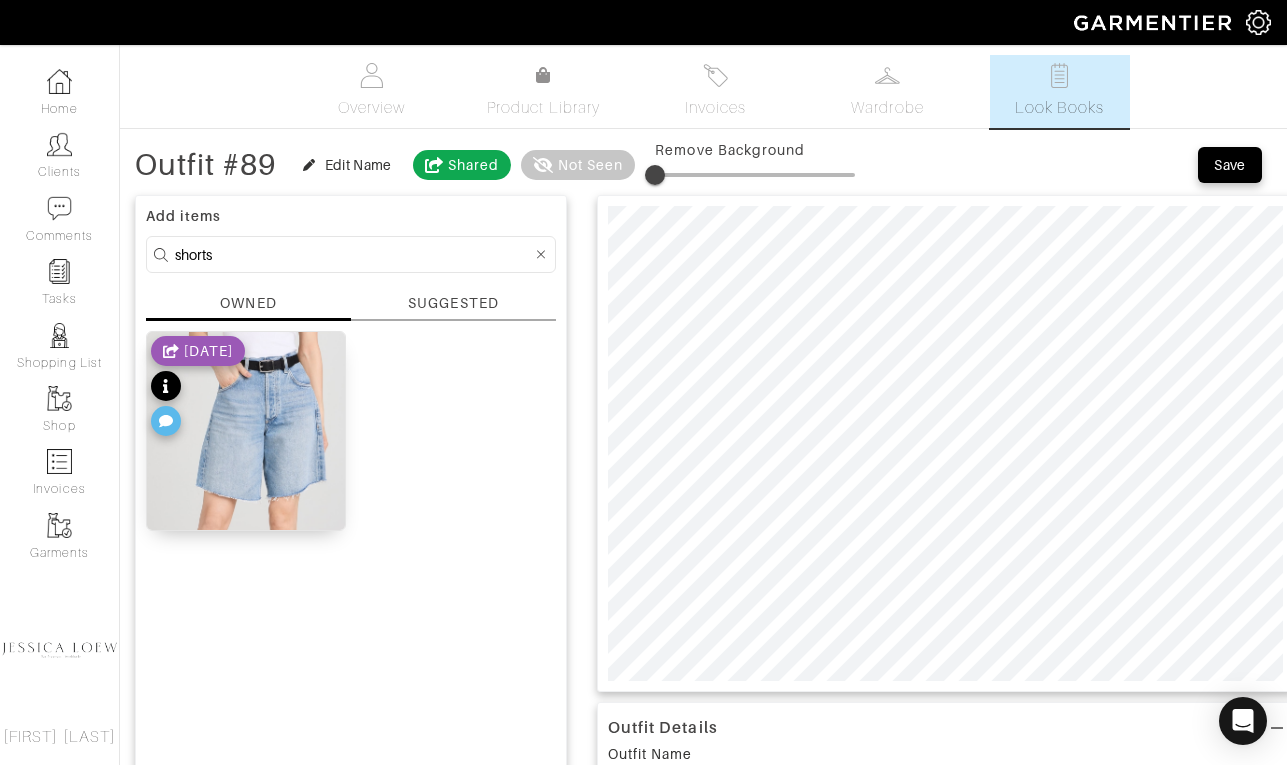 click on "shorts" at bounding box center [353, 254] 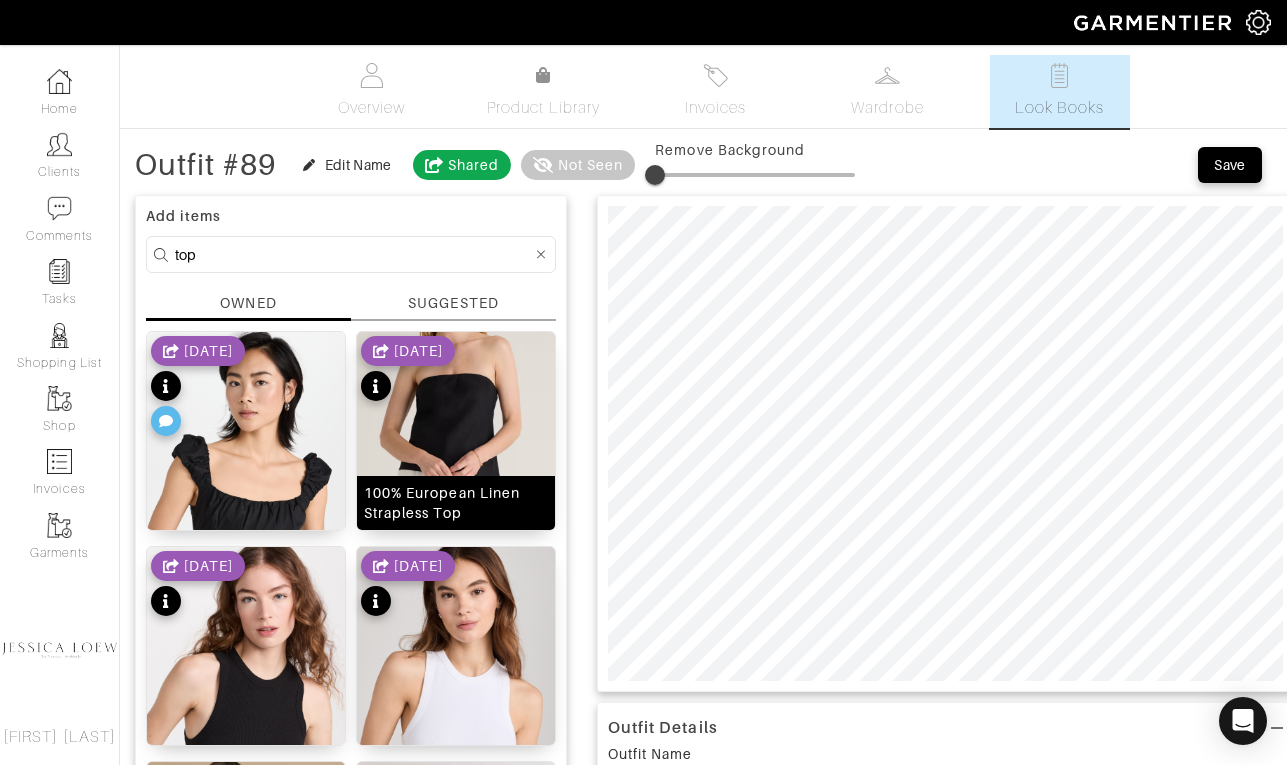 click at bounding box center (246, 507) 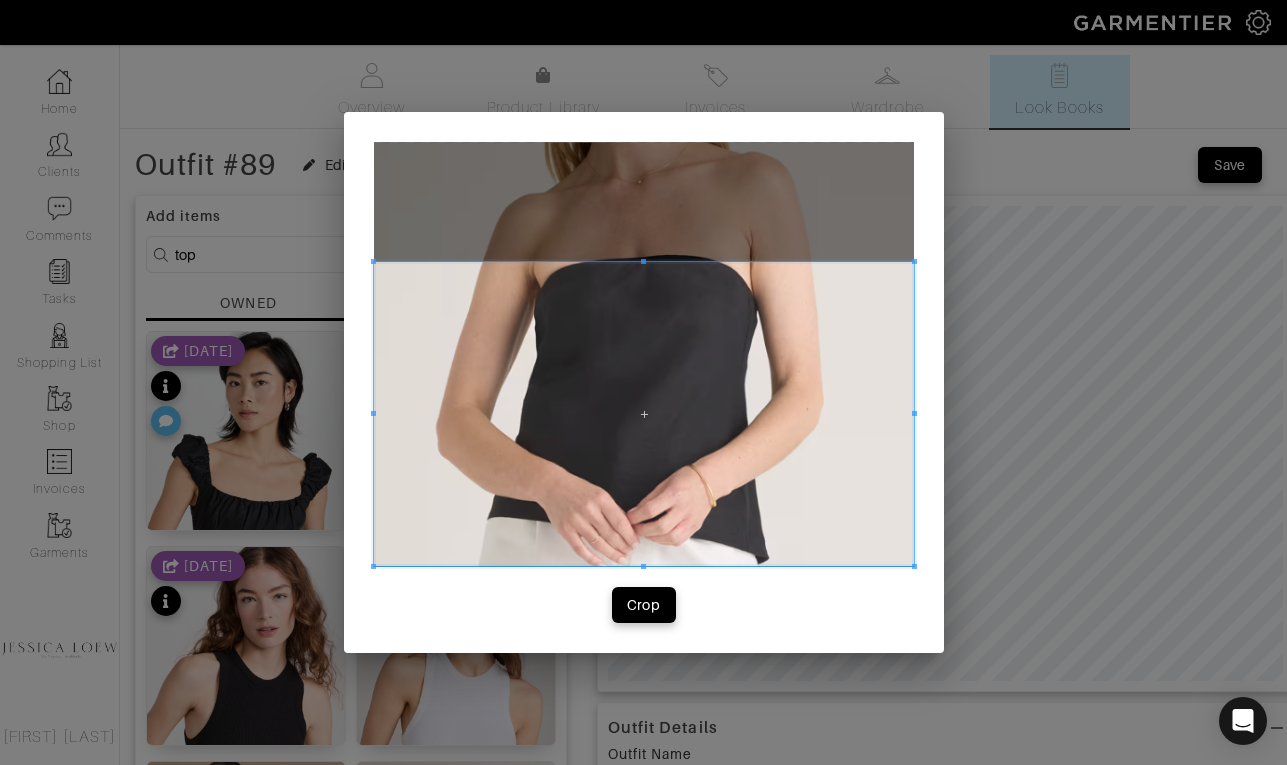 click at bounding box center [644, 414] 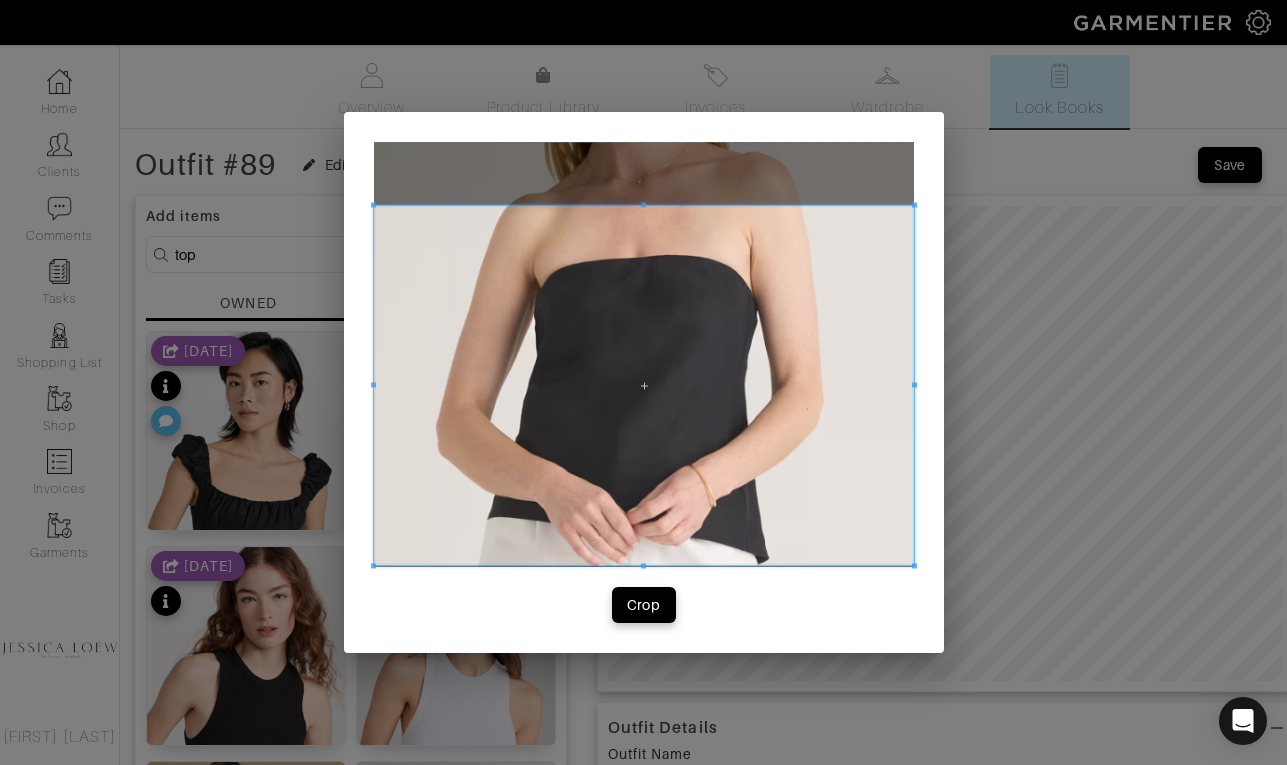 click at bounding box center (644, 204) 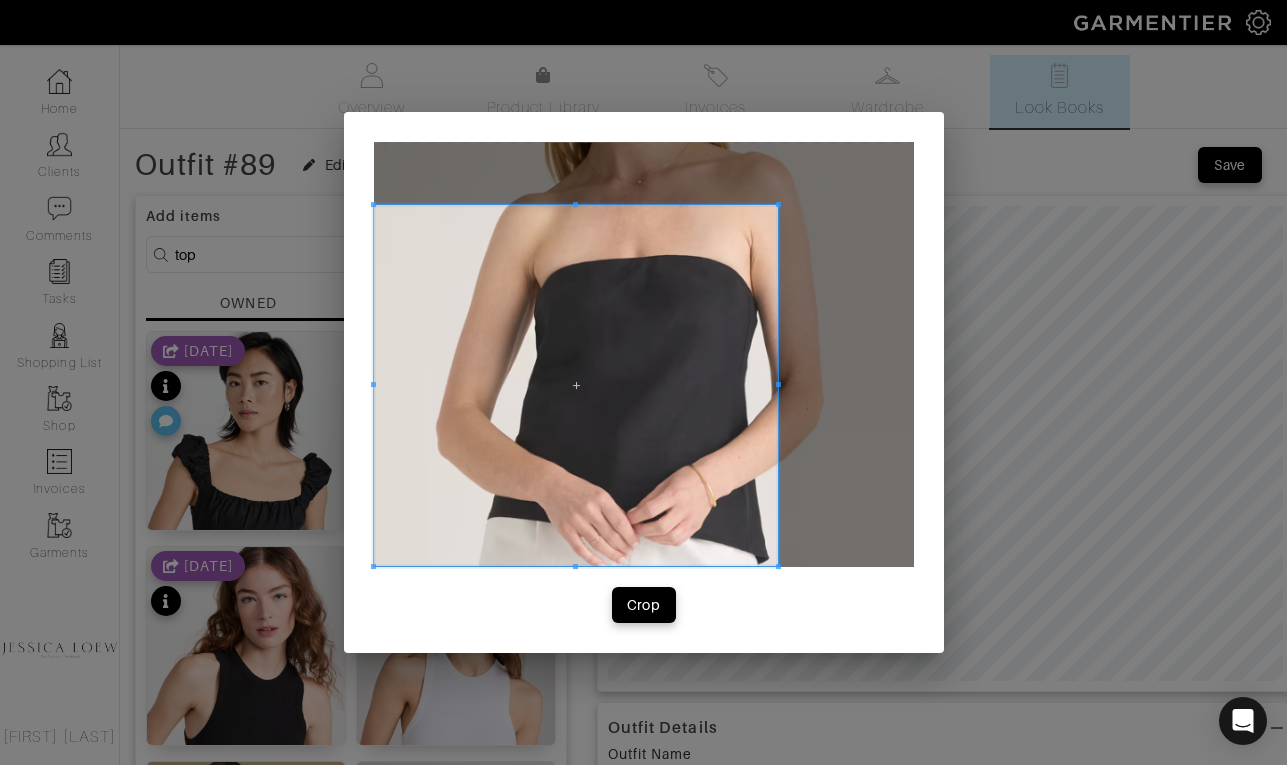 click at bounding box center [778, 385] 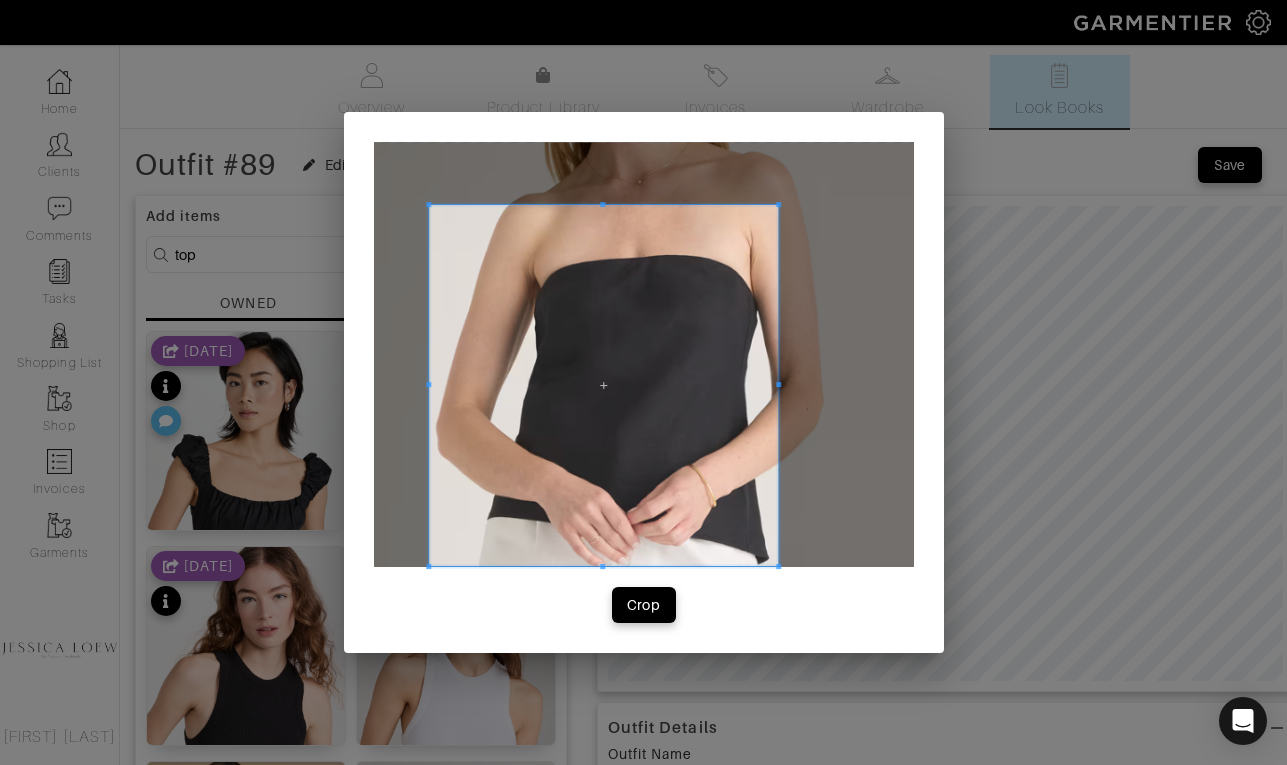 click at bounding box center [603, 385] 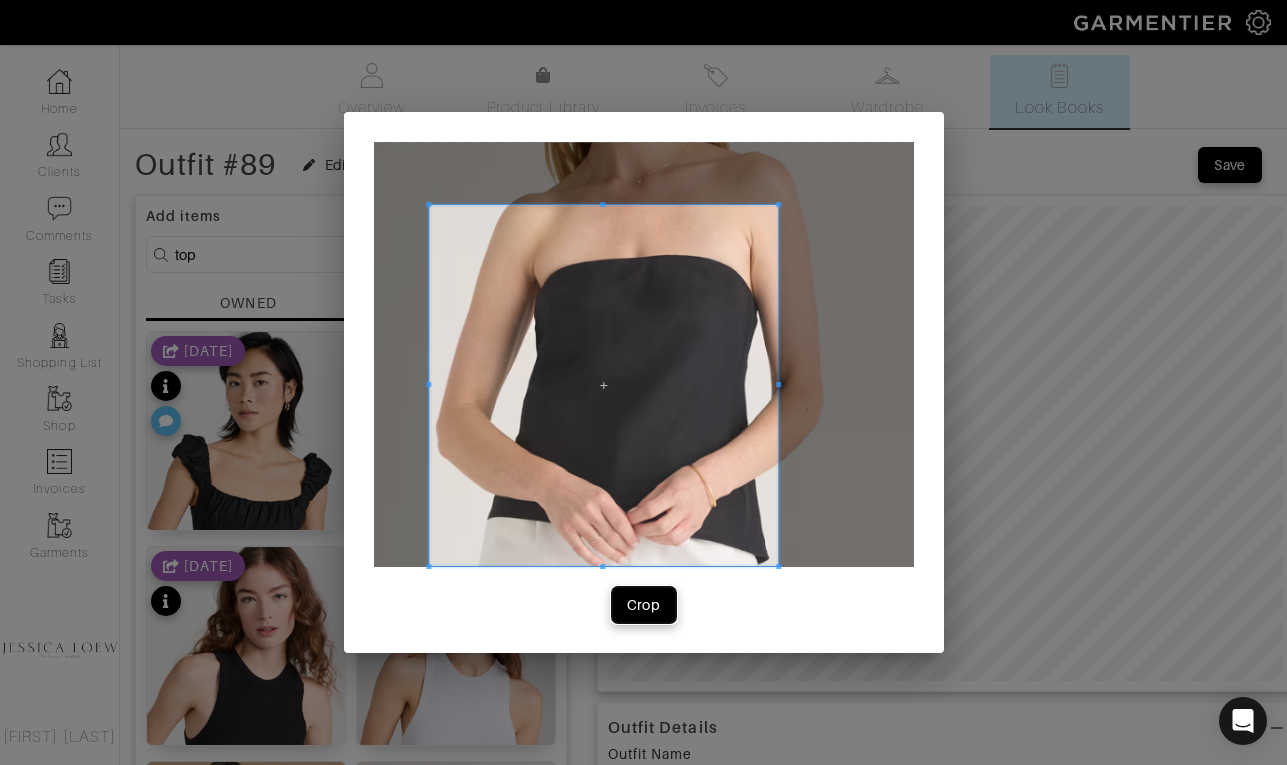 click on "Crop" at bounding box center [644, 605] 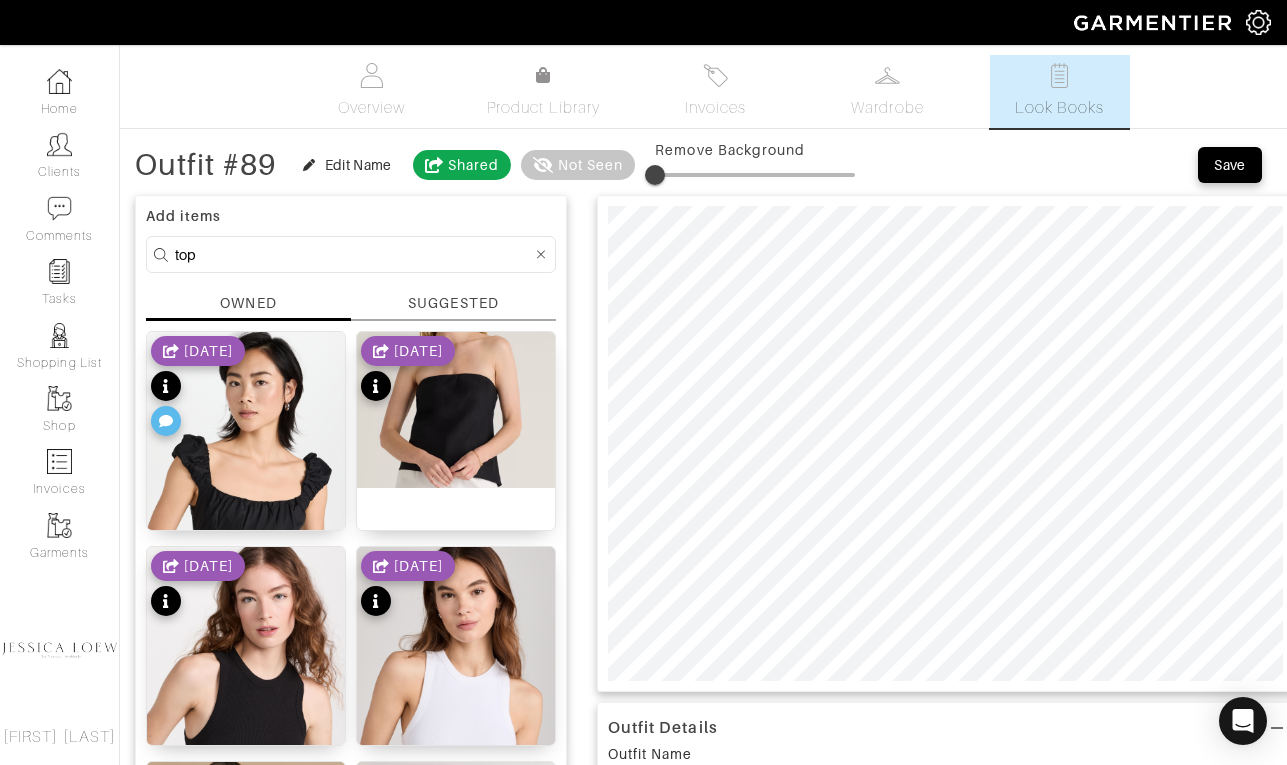 click on "top" at bounding box center [353, 254] 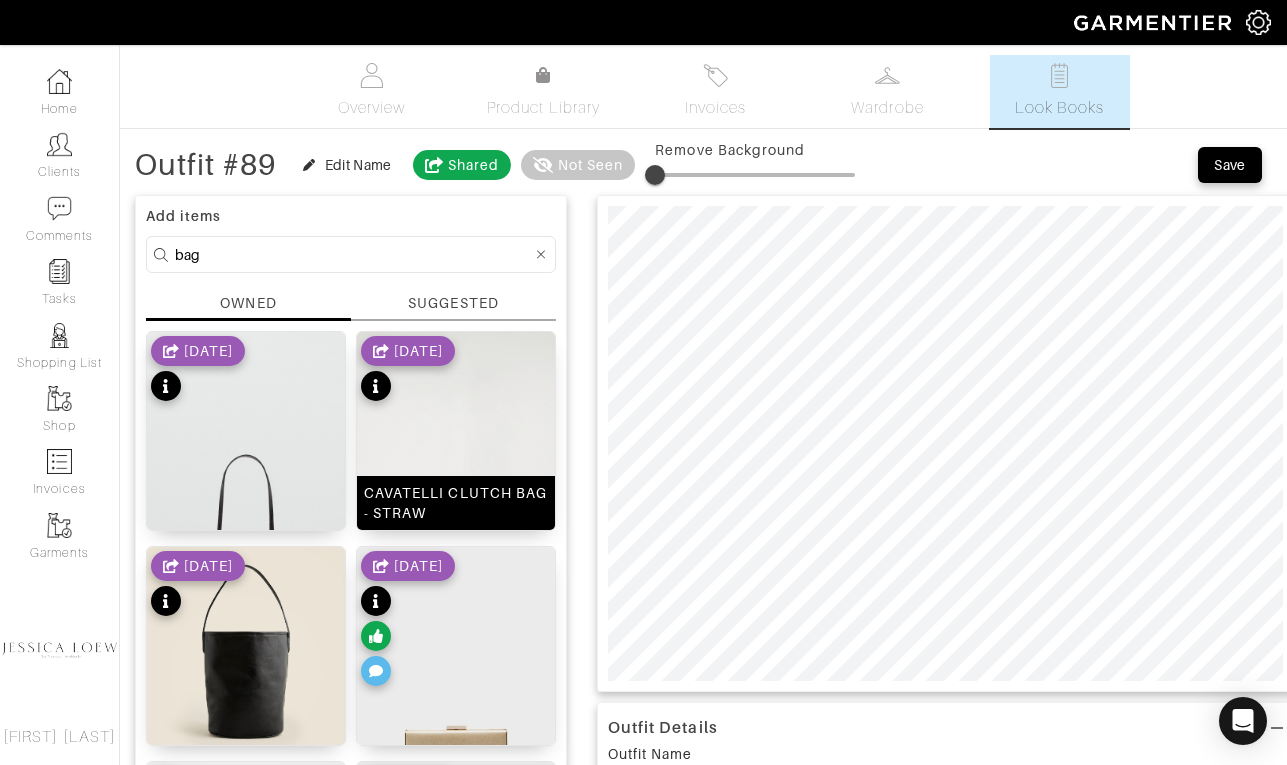 click at bounding box center [246, 470] 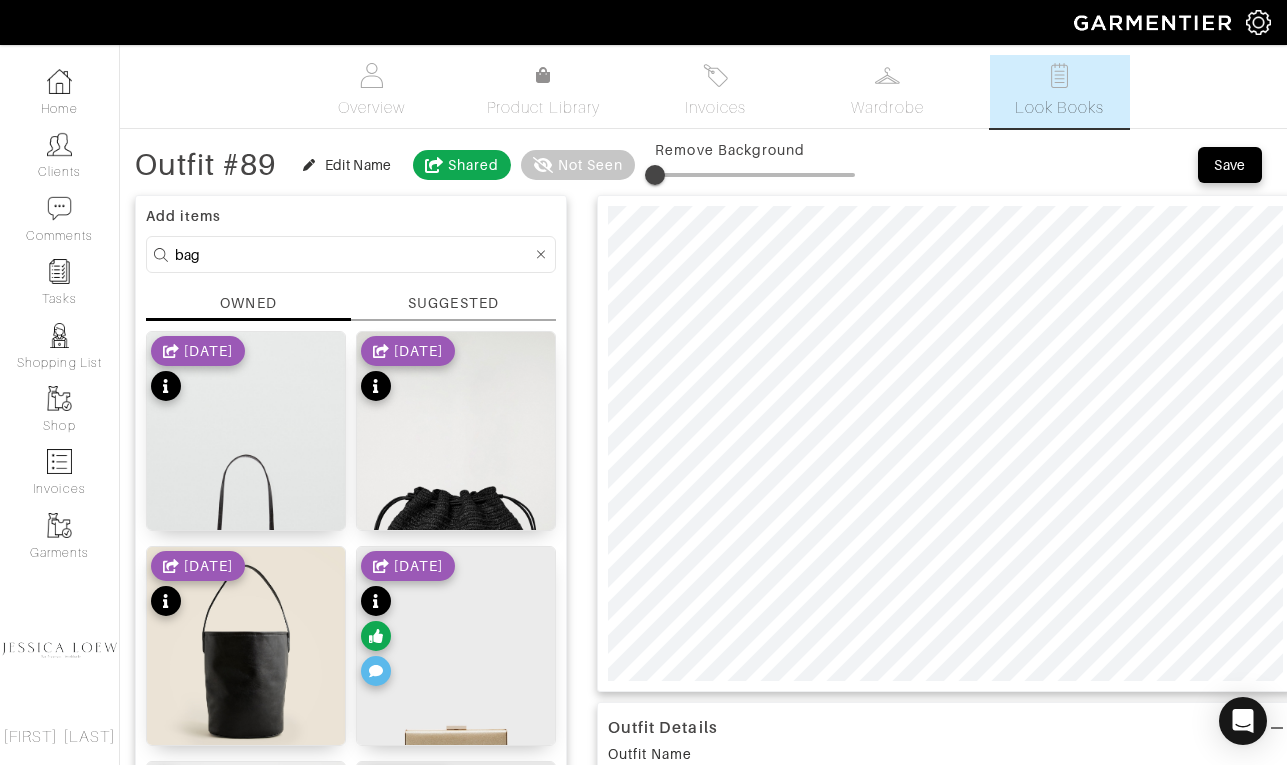 click on "bag" at bounding box center (353, 254) 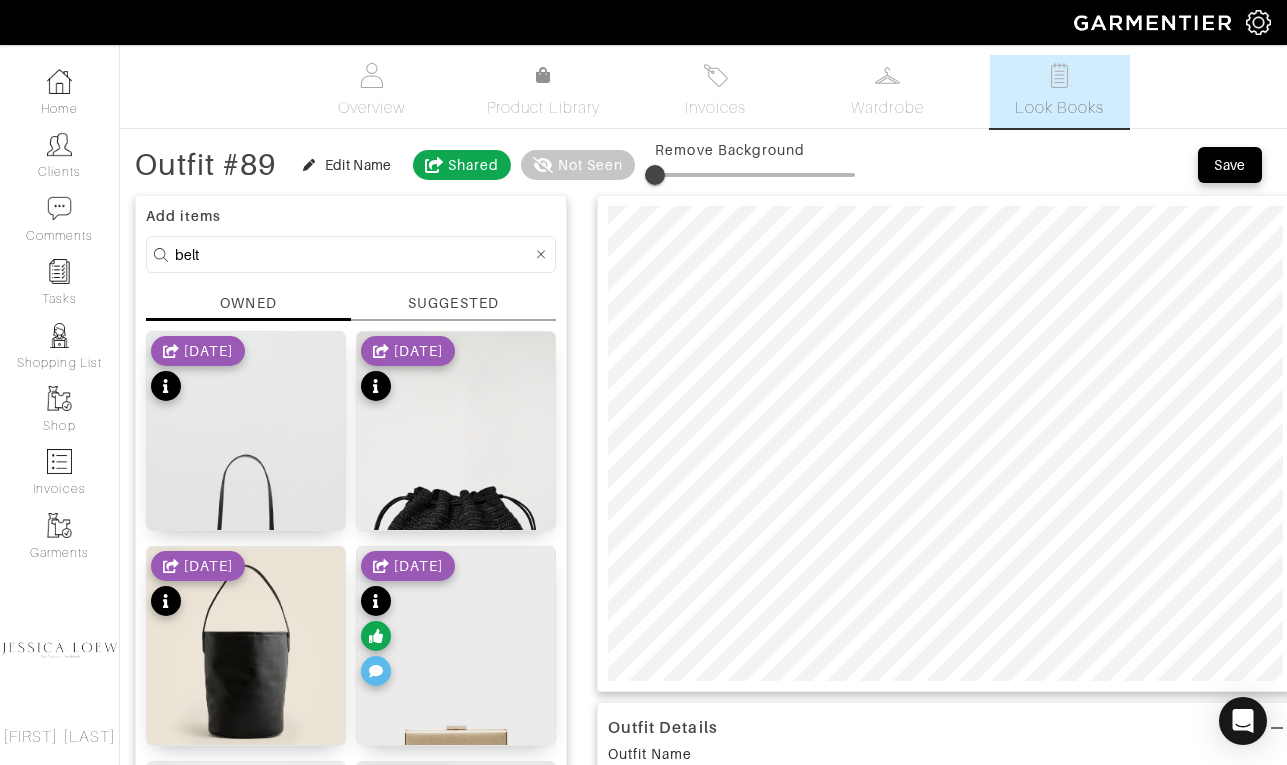 click on "belt" at bounding box center [353, 254] 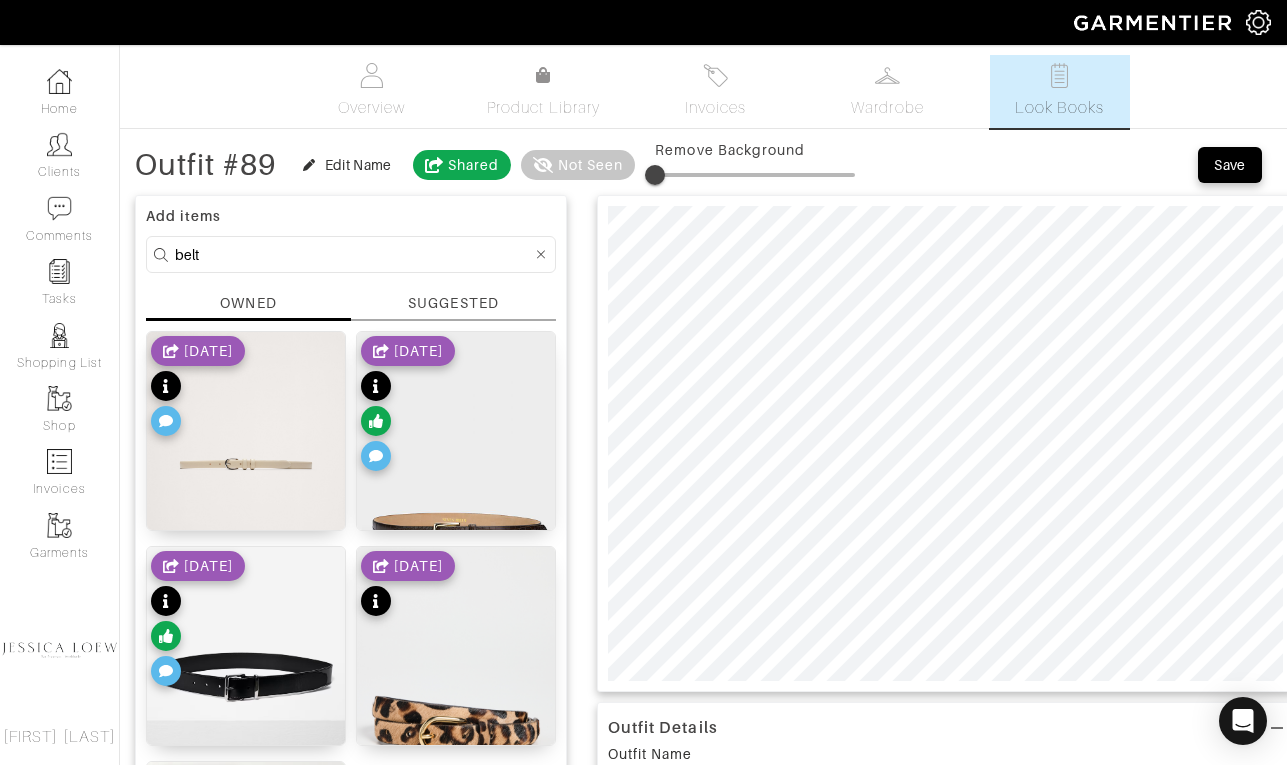 click at bounding box center [246, 464] 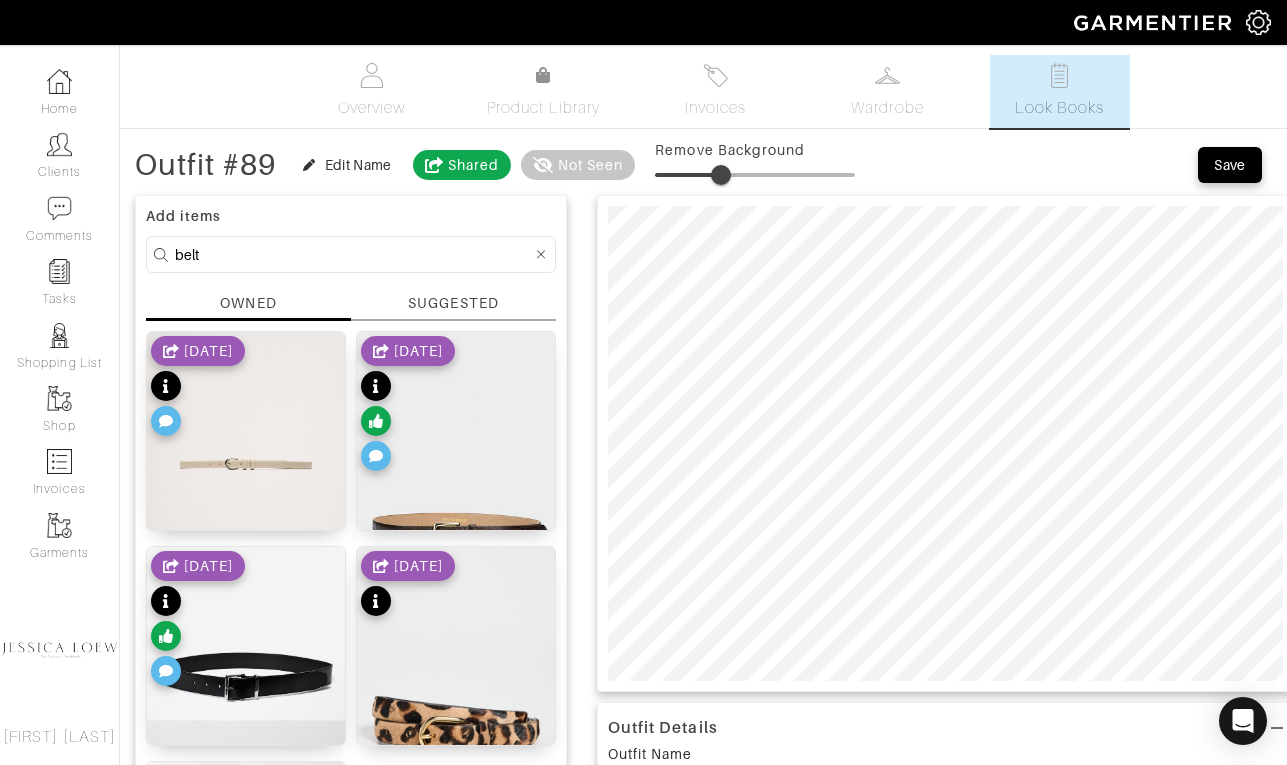 drag, startPoint x: 668, startPoint y: 177, endPoint x: 725, endPoint y: 182, distance: 57.21888 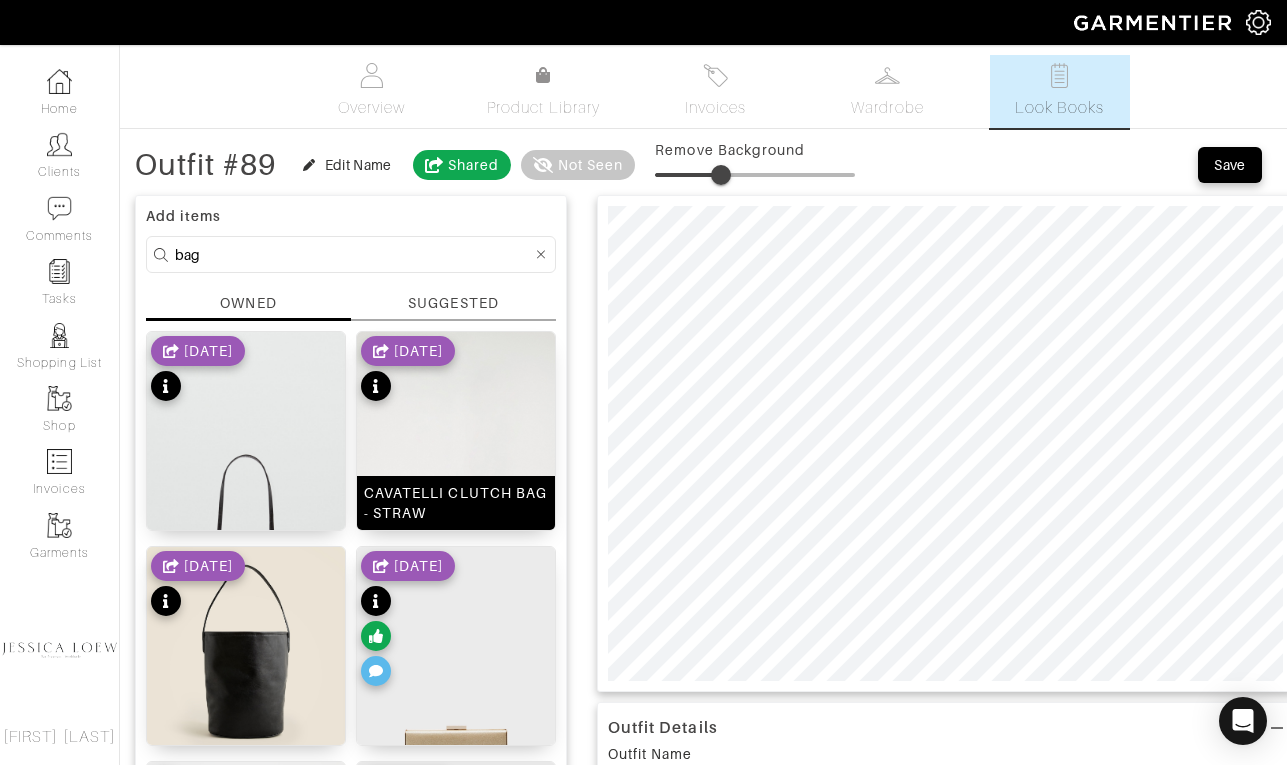 click at bounding box center [246, 470] 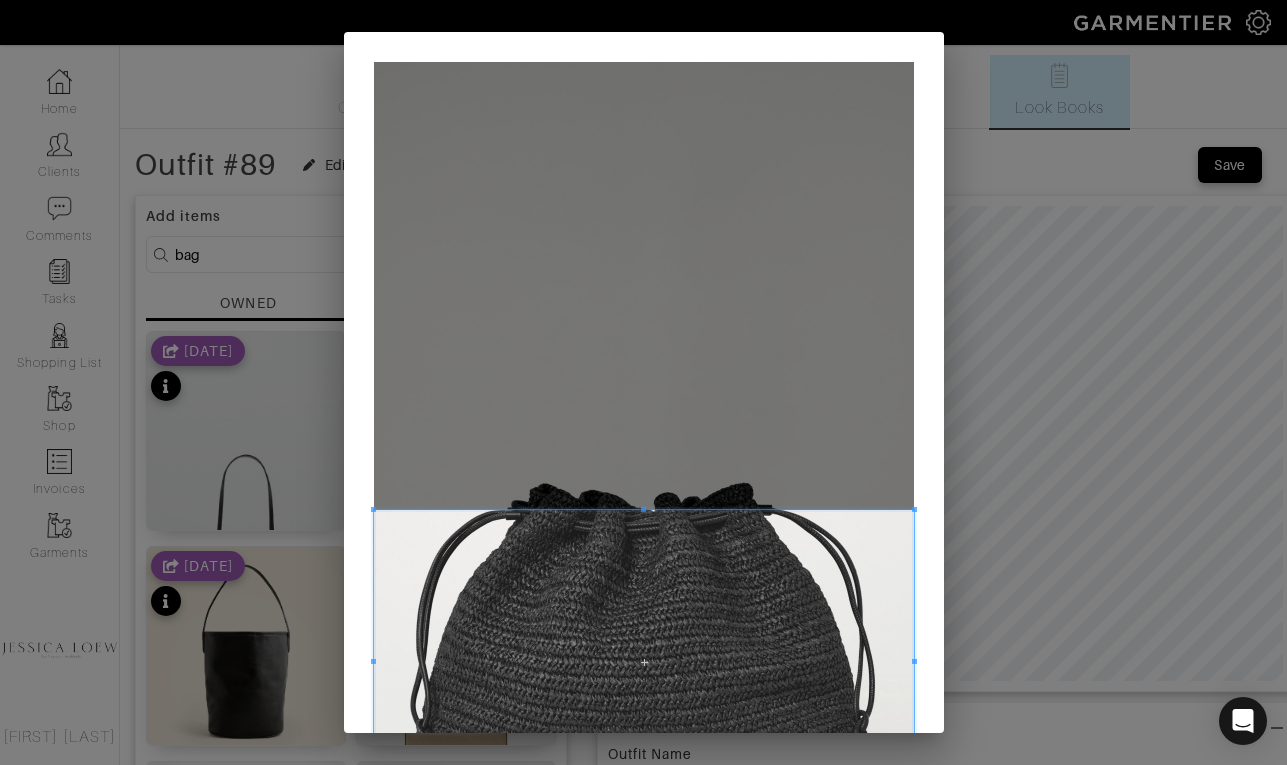 click at bounding box center (644, 662) 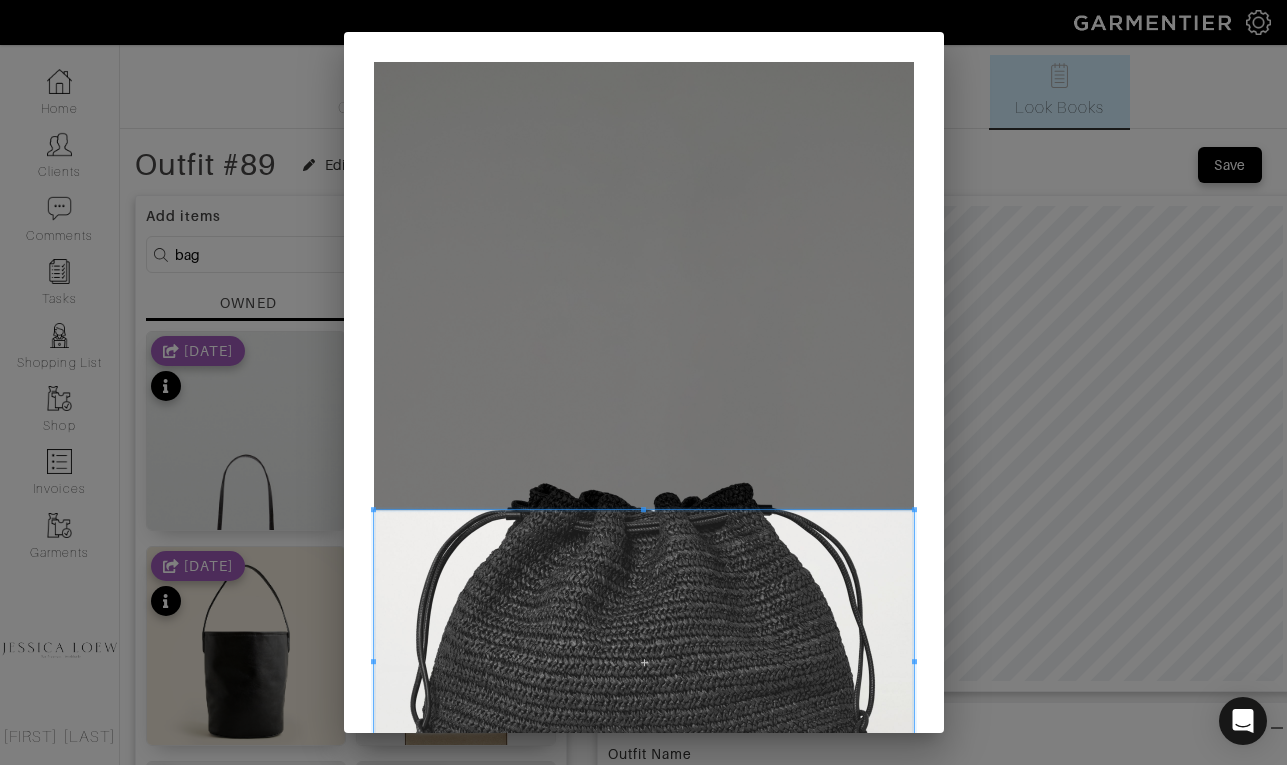 scroll, scrollTop: 112, scrollLeft: 0, axis: vertical 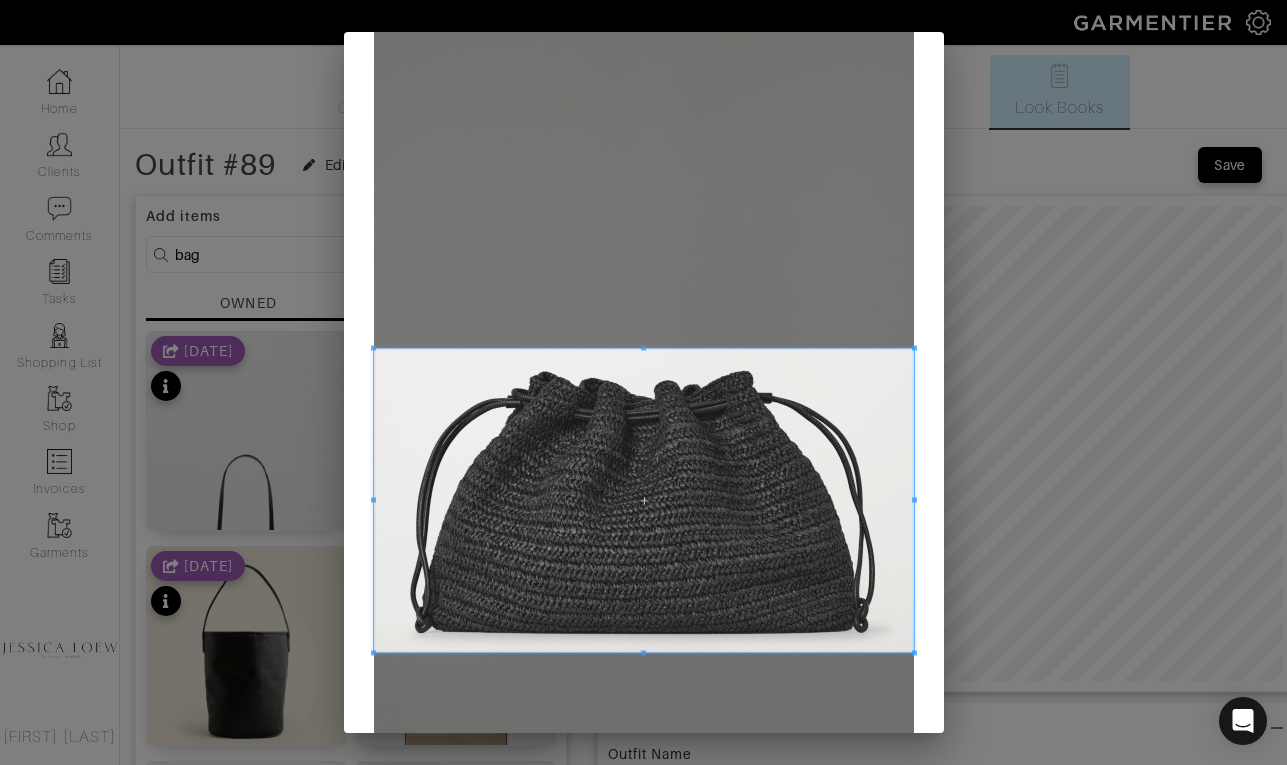 click at bounding box center (644, 500) 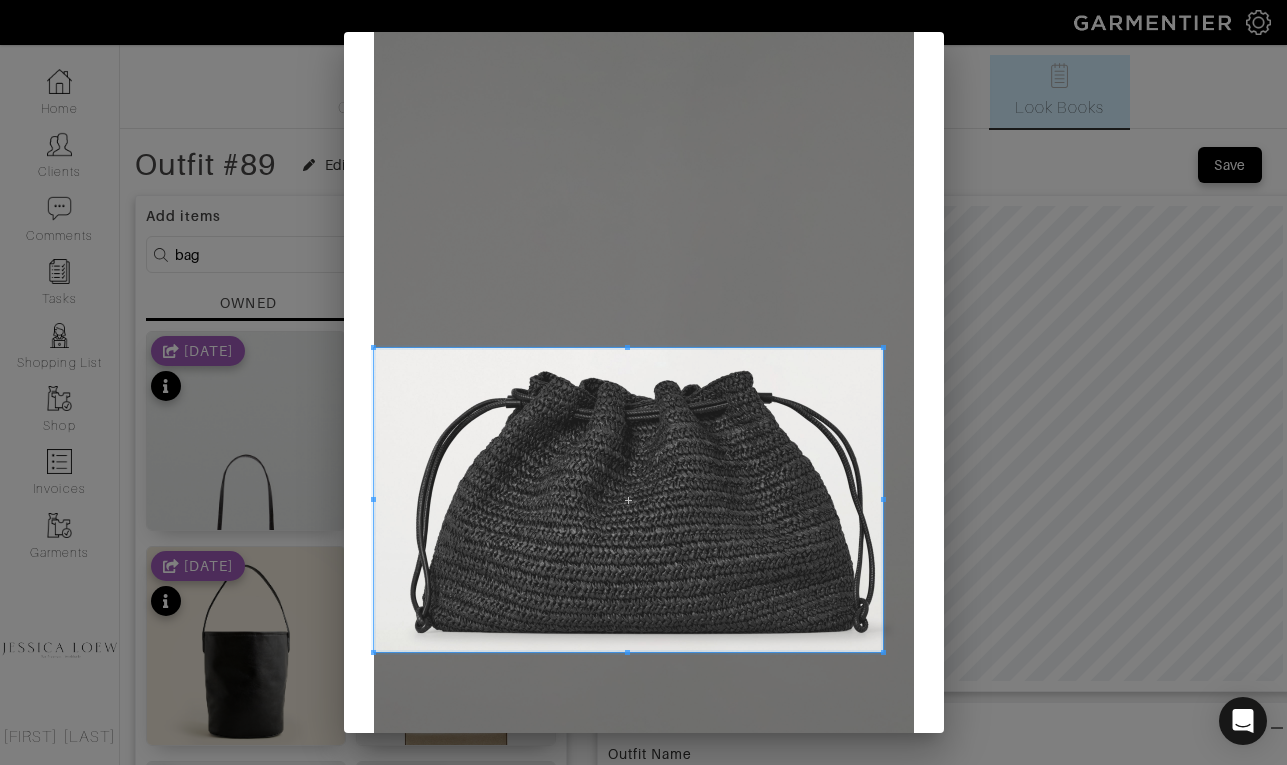 click at bounding box center (883, 499) 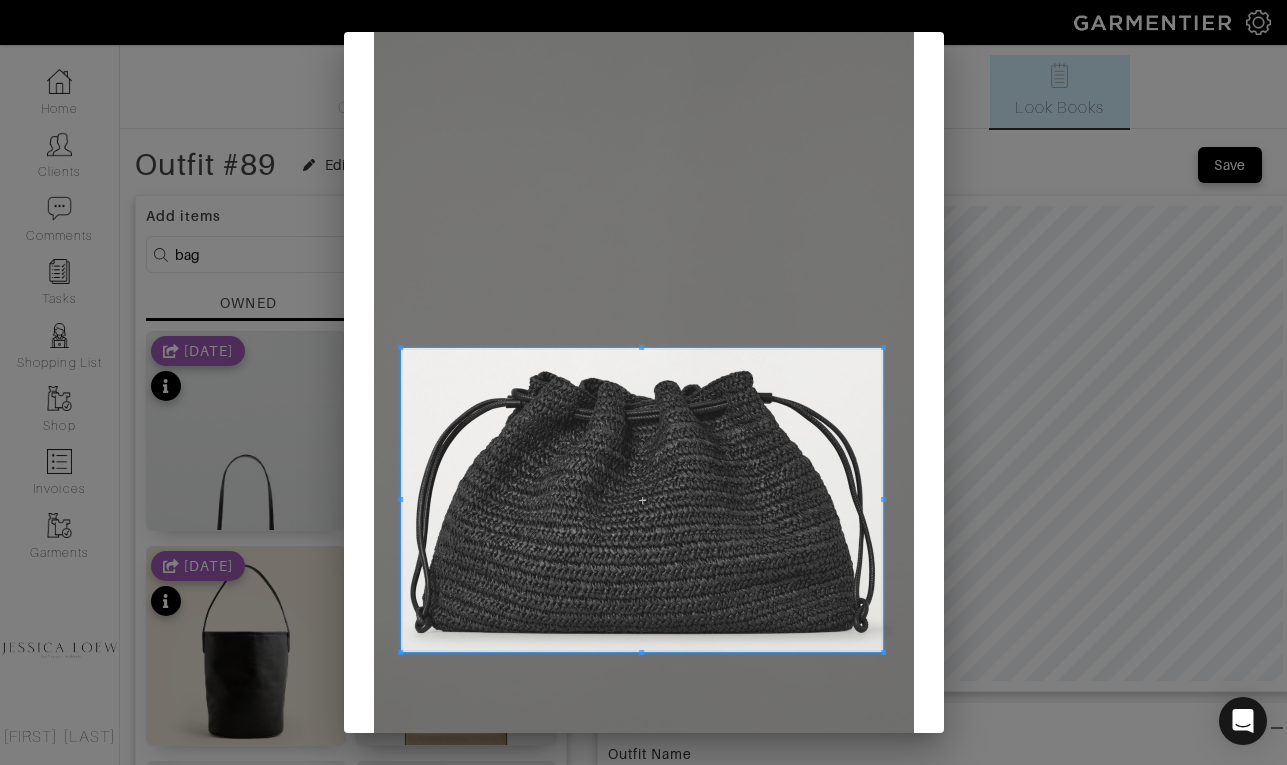 click at bounding box center (642, 500) 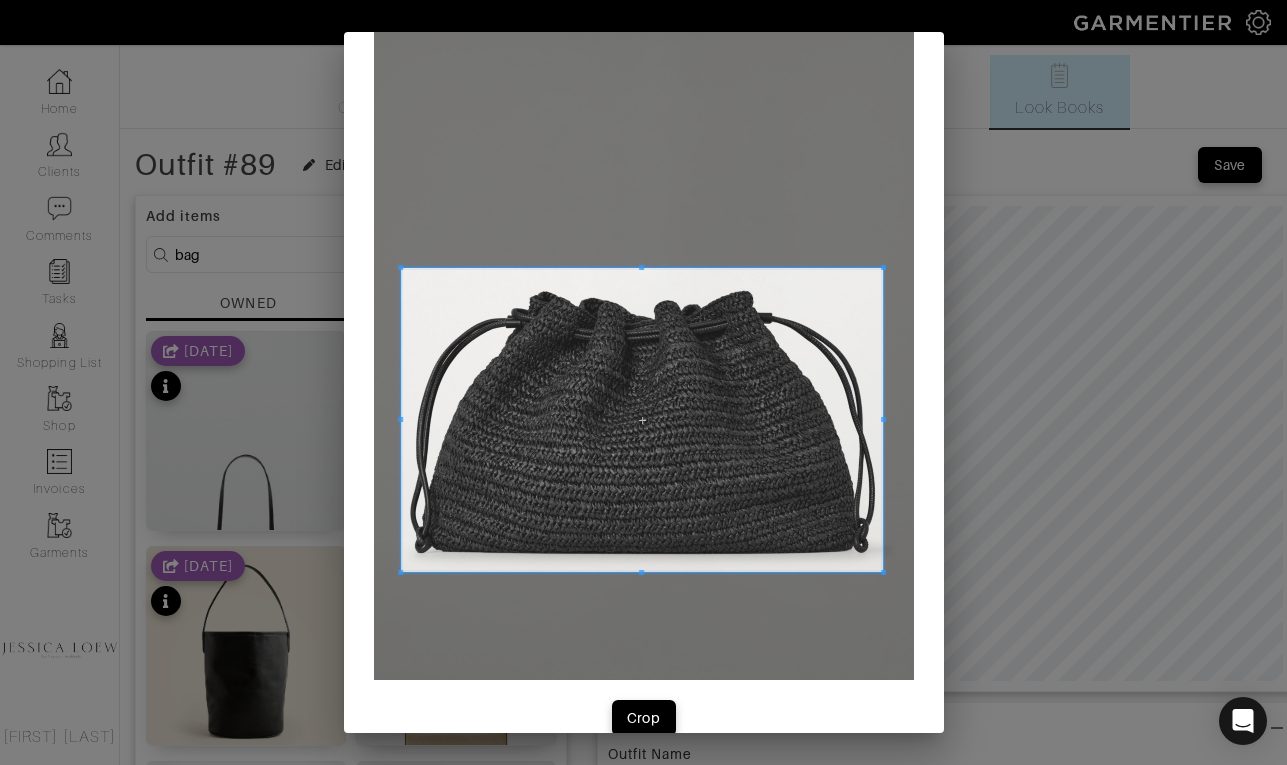 scroll, scrollTop: 225, scrollLeft: 0, axis: vertical 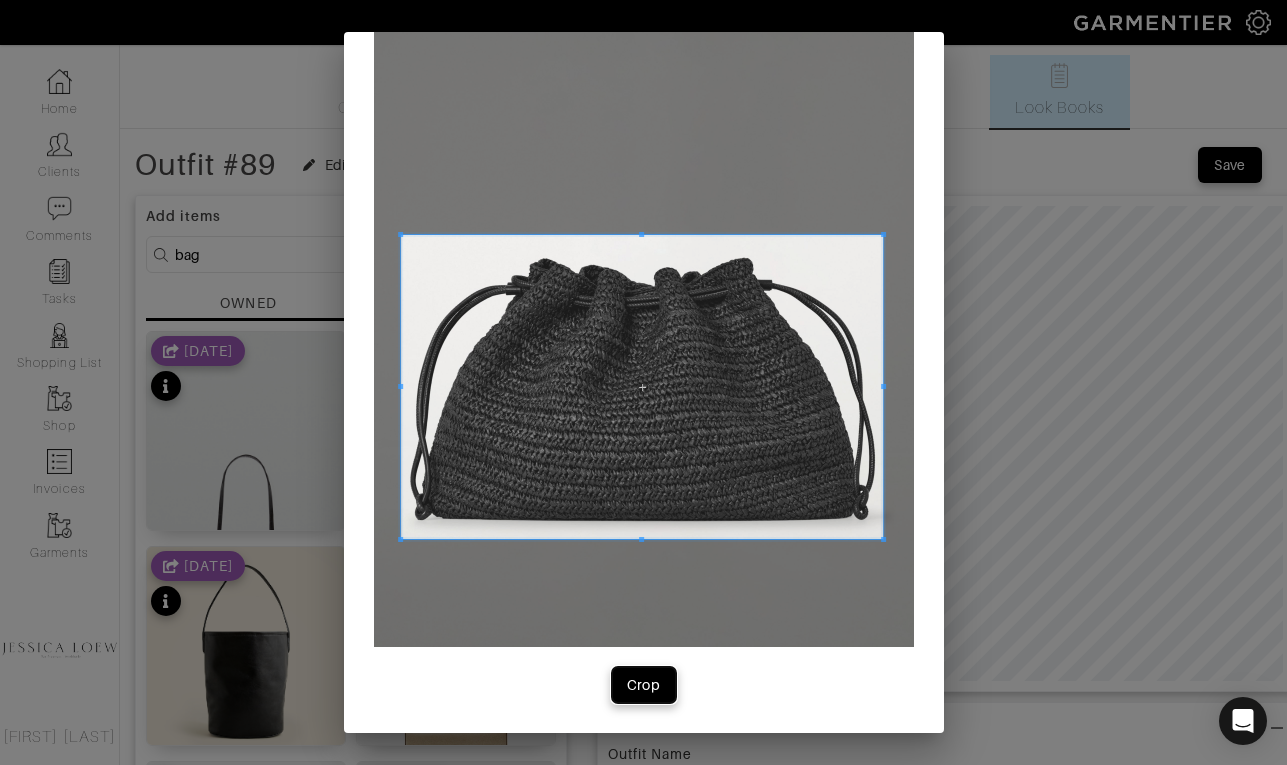 click on "Crop" at bounding box center (644, 685) 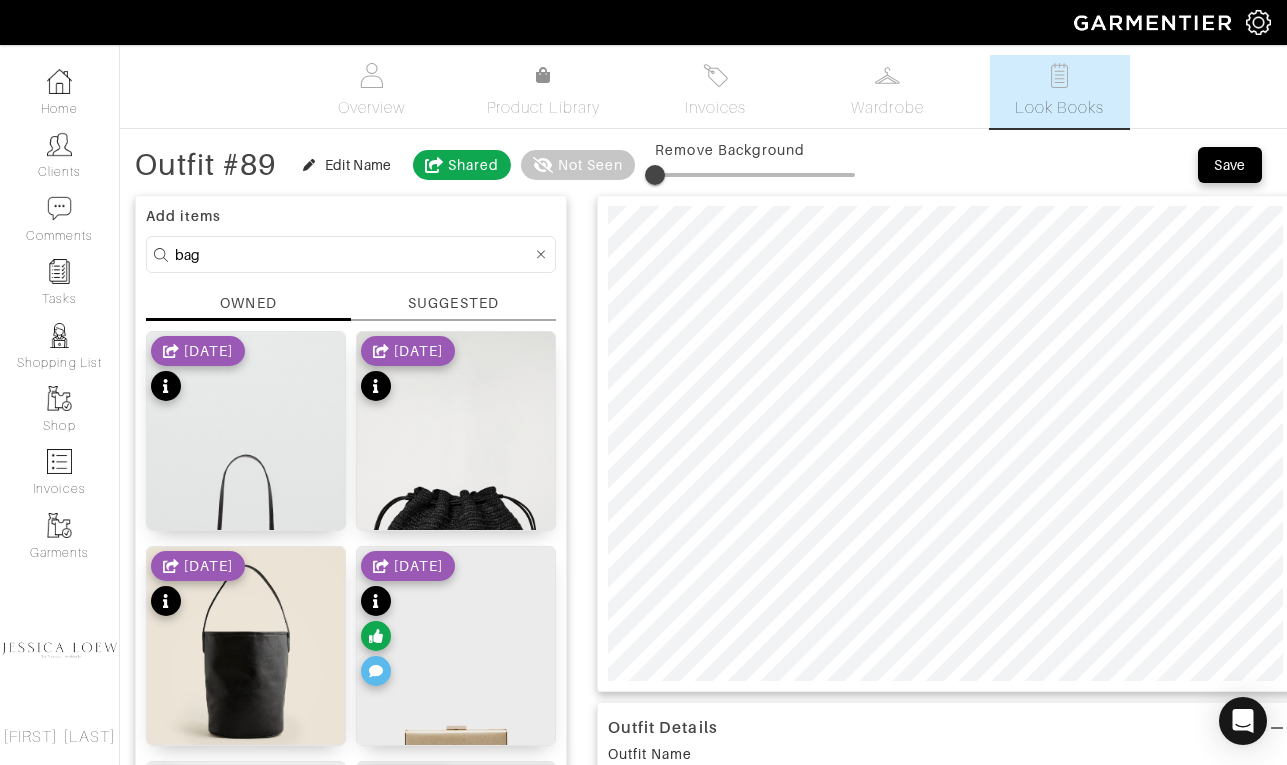 click on "bag" at bounding box center (353, 254) 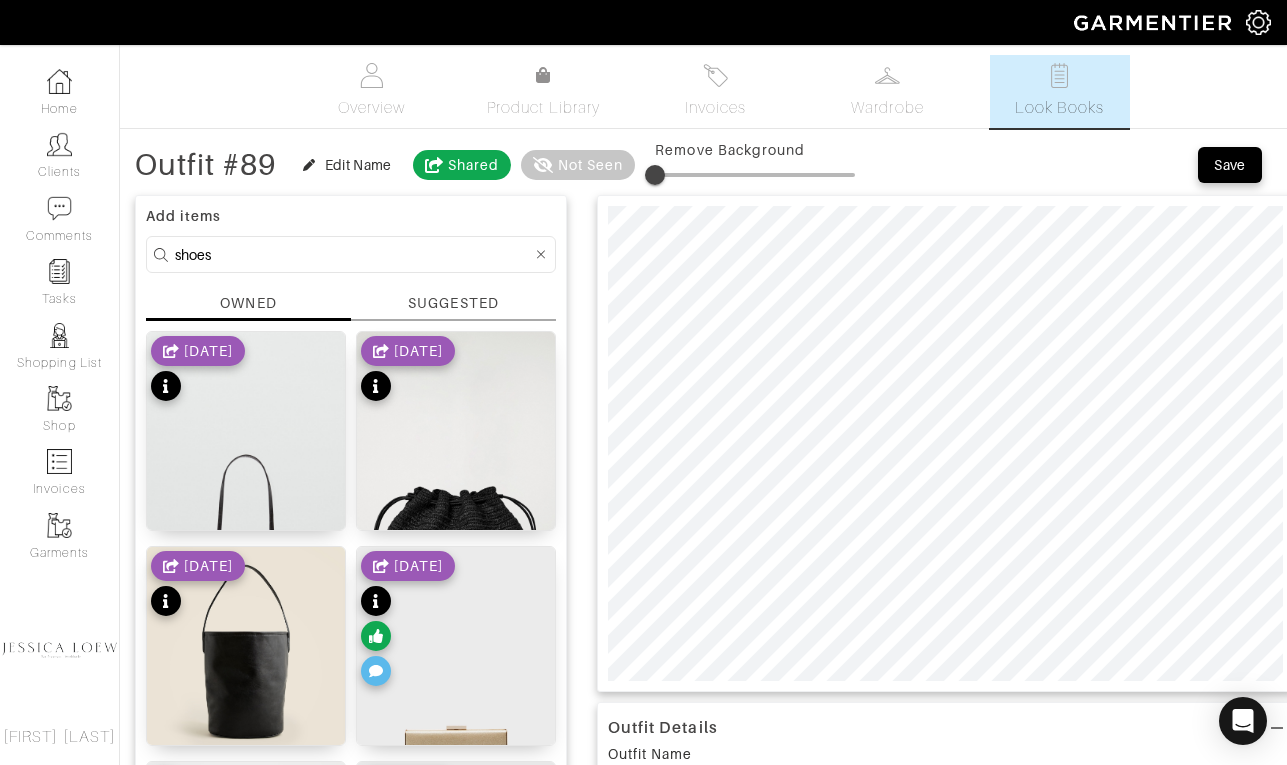 type on "shoes" 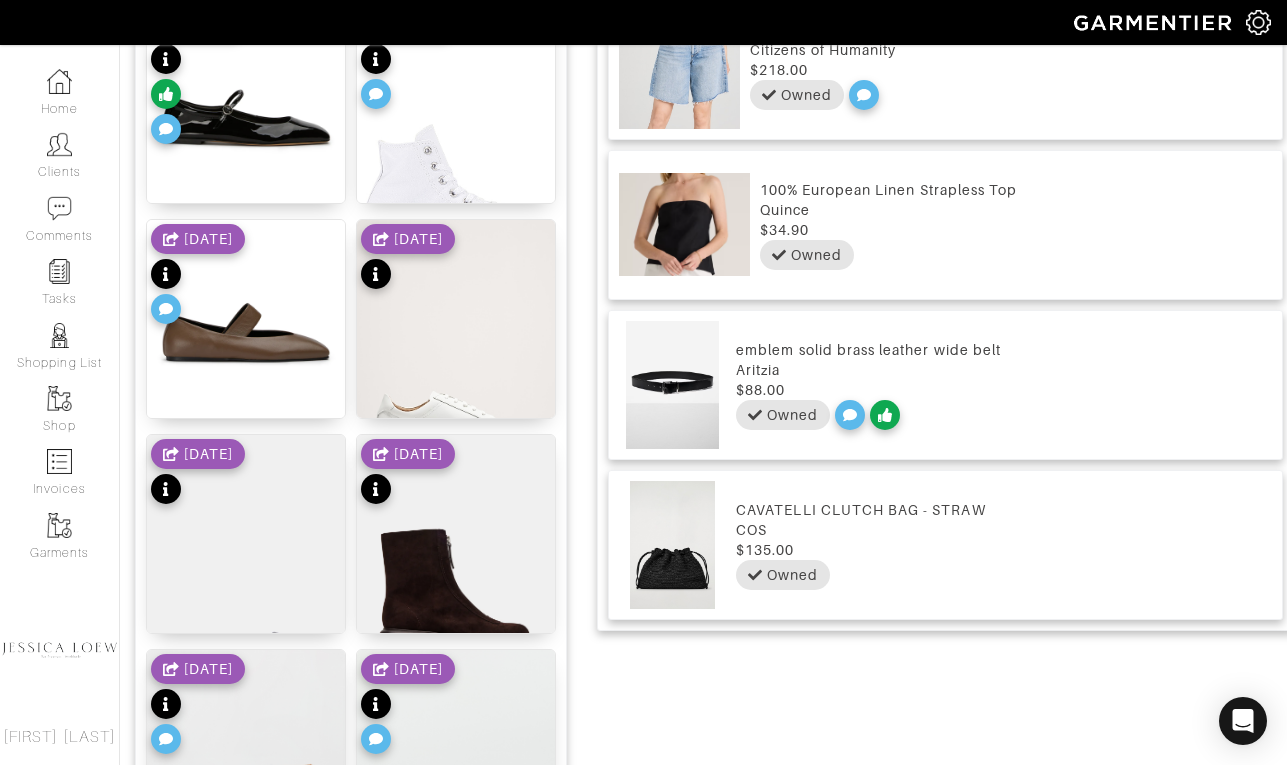 scroll, scrollTop: 609, scrollLeft: 0, axis: vertical 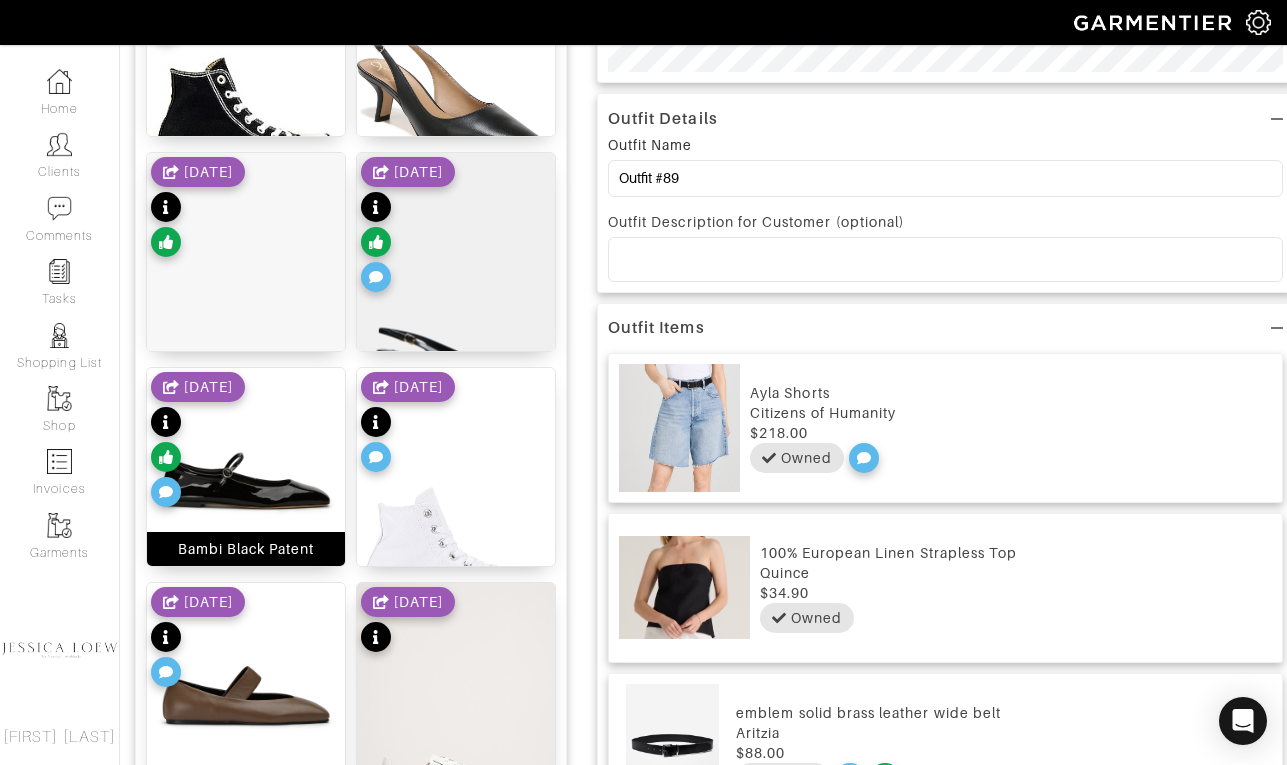 click at bounding box center [246, -102] 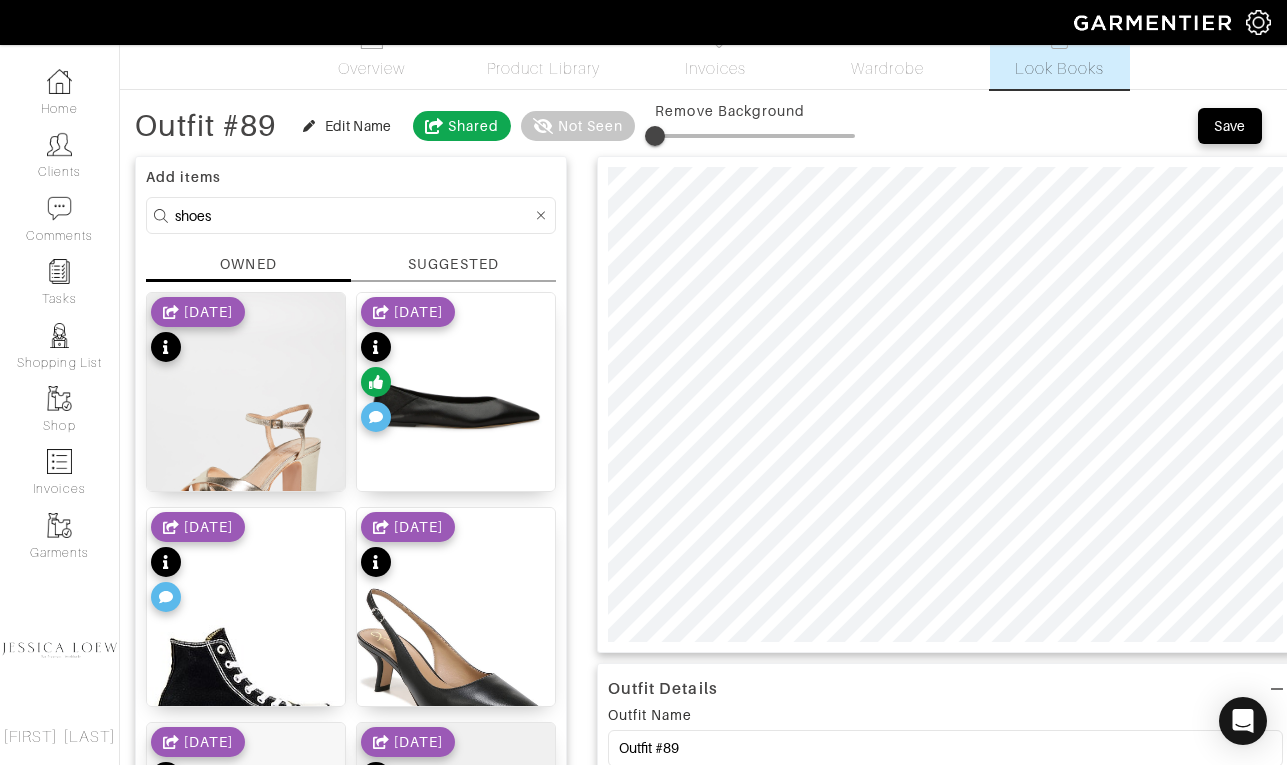 scroll, scrollTop: 0, scrollLeft: 0, axis: both 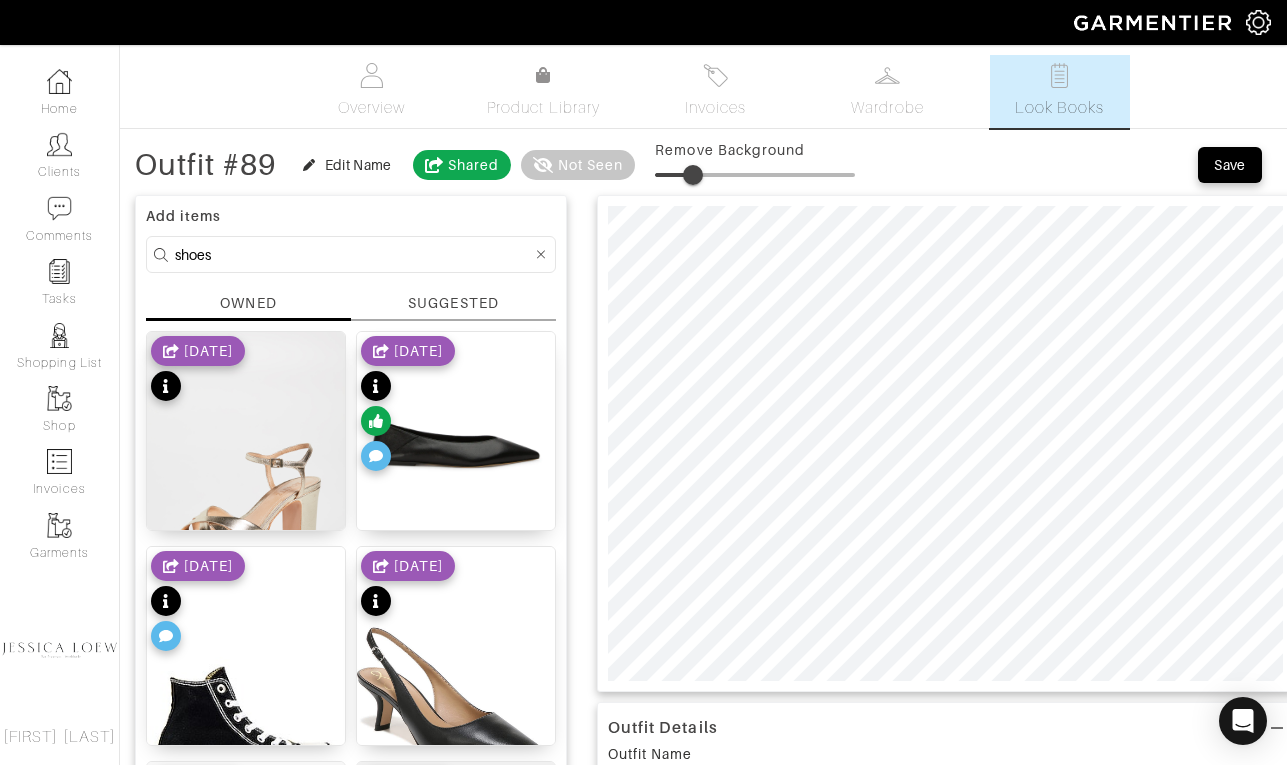 drag, startPoint x: 676, startPoint y: 178, endPoint x: 698, endPoint y: 180, distance: 22.090721 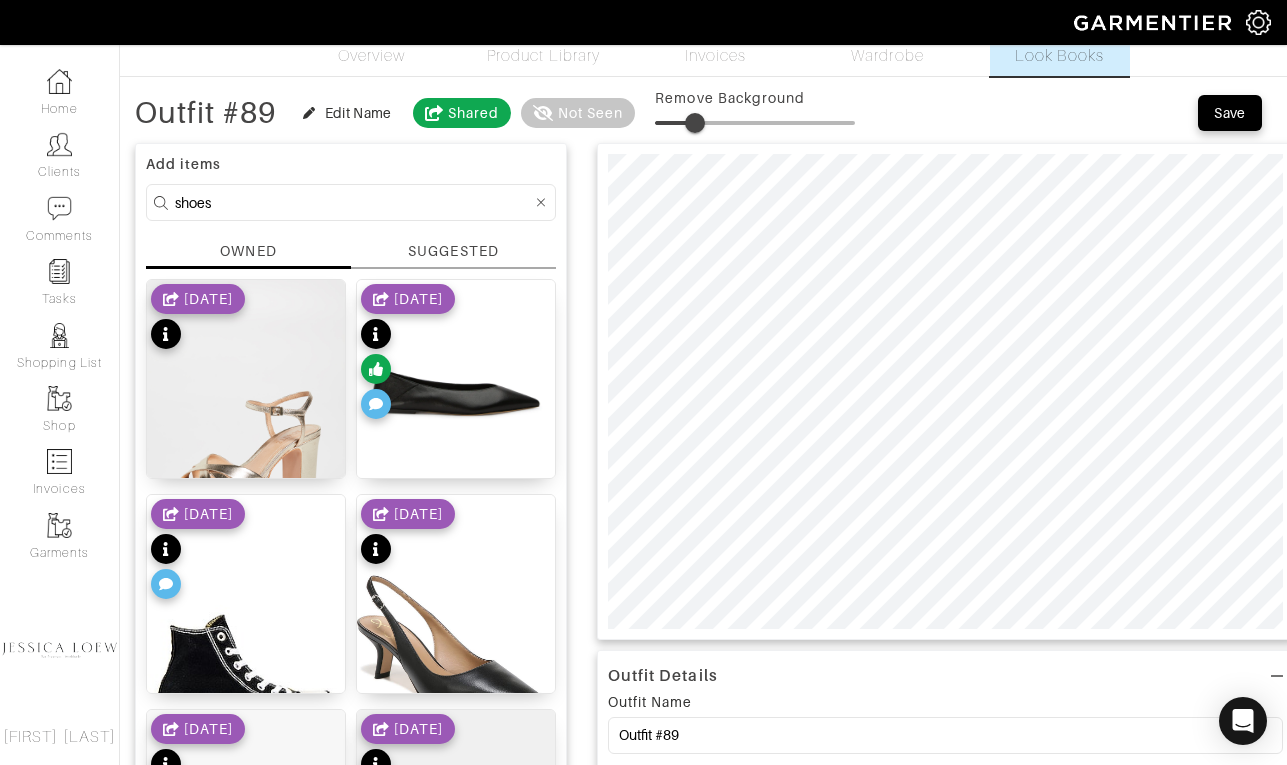 scroll, scrollTop: 94, scrollLeft: 0, axis: vertical 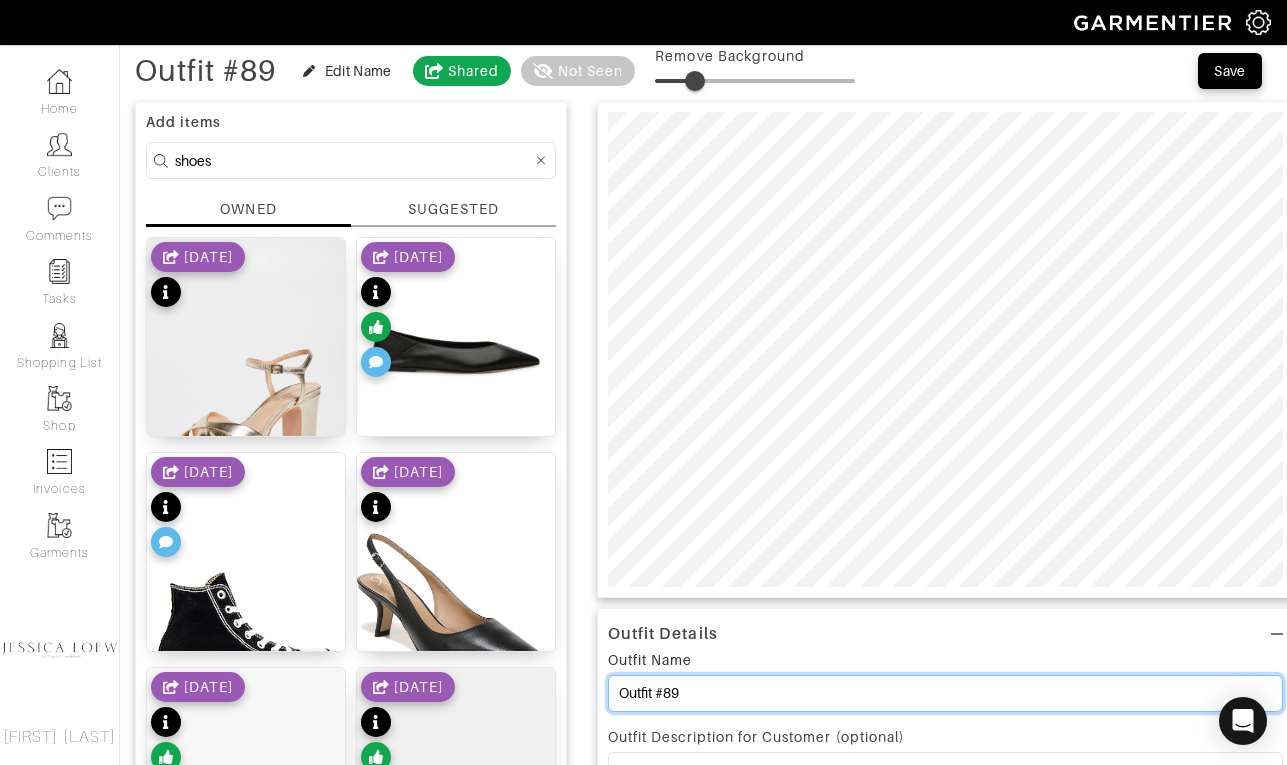 click on "Outfit #89" at bounding box center [945, 693] 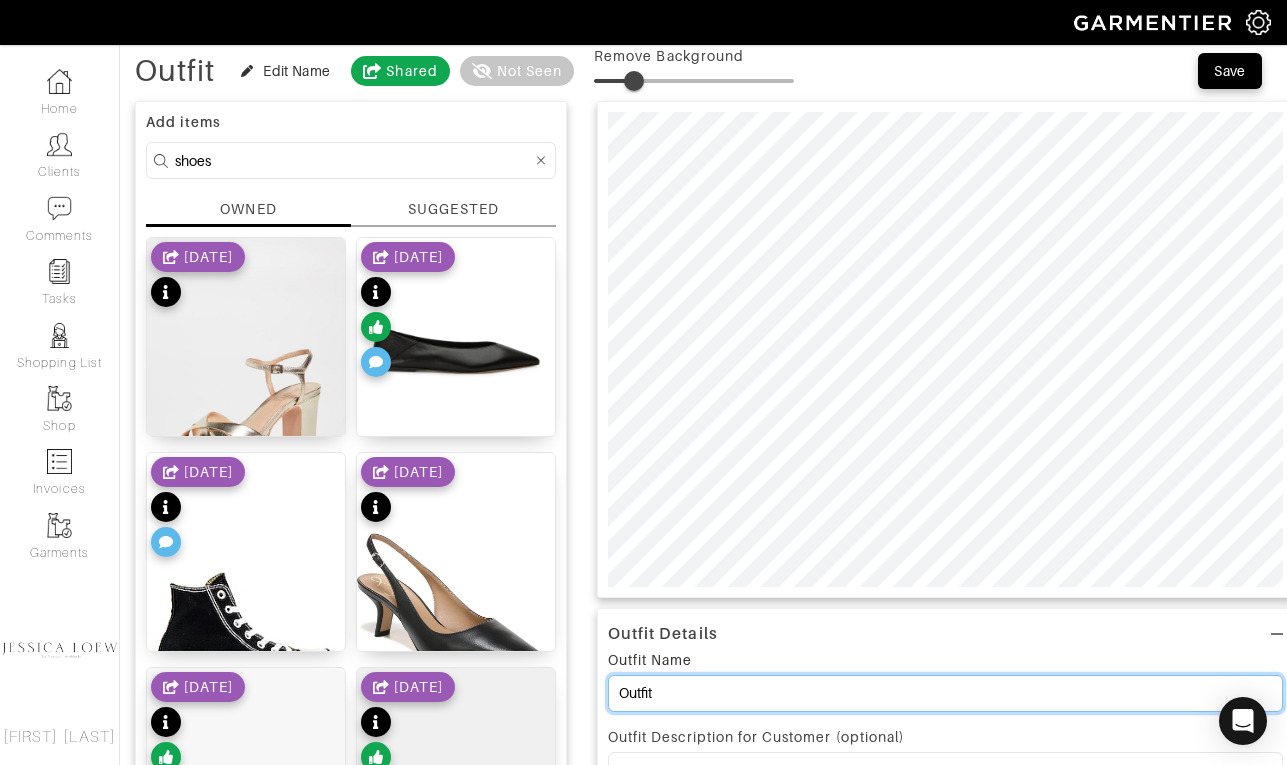scroll, scrollTop: 0, scrollLeft: 0, axis: both 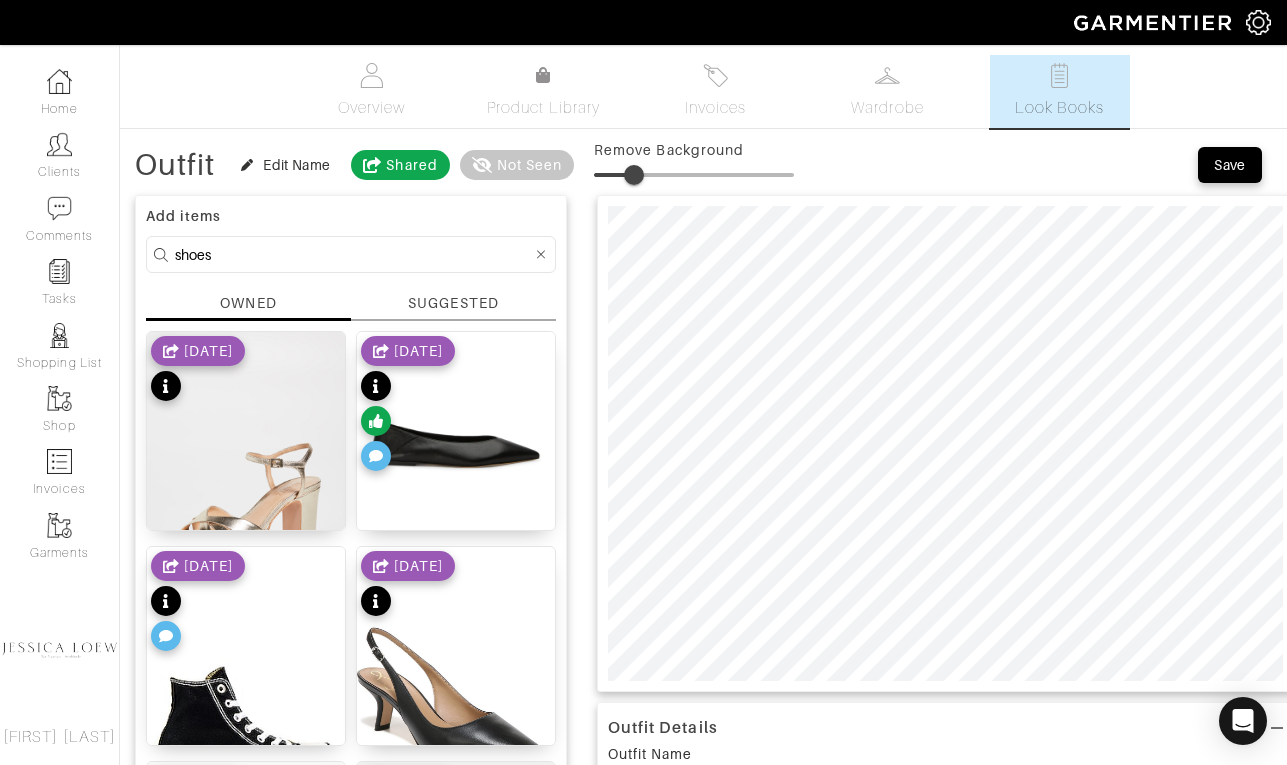 type on "Outfit" 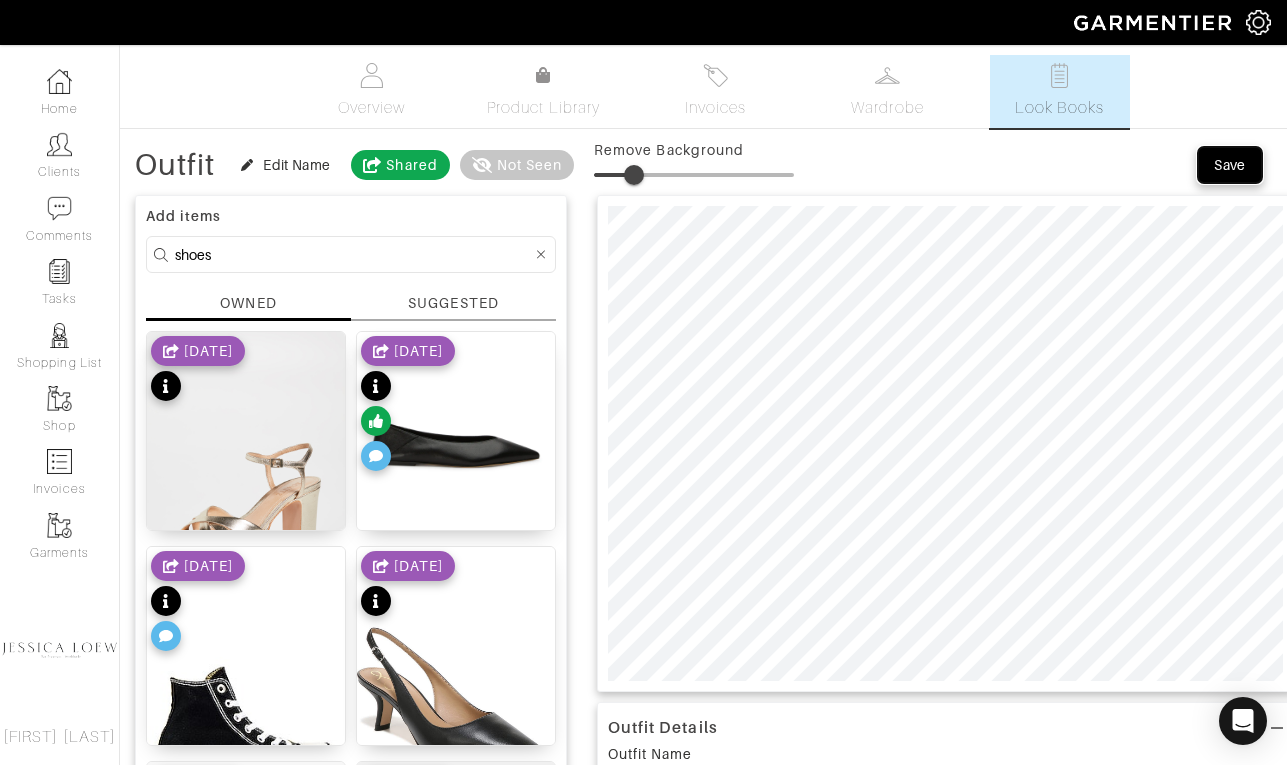 click on "Save" at bounding box center [1230, 165] 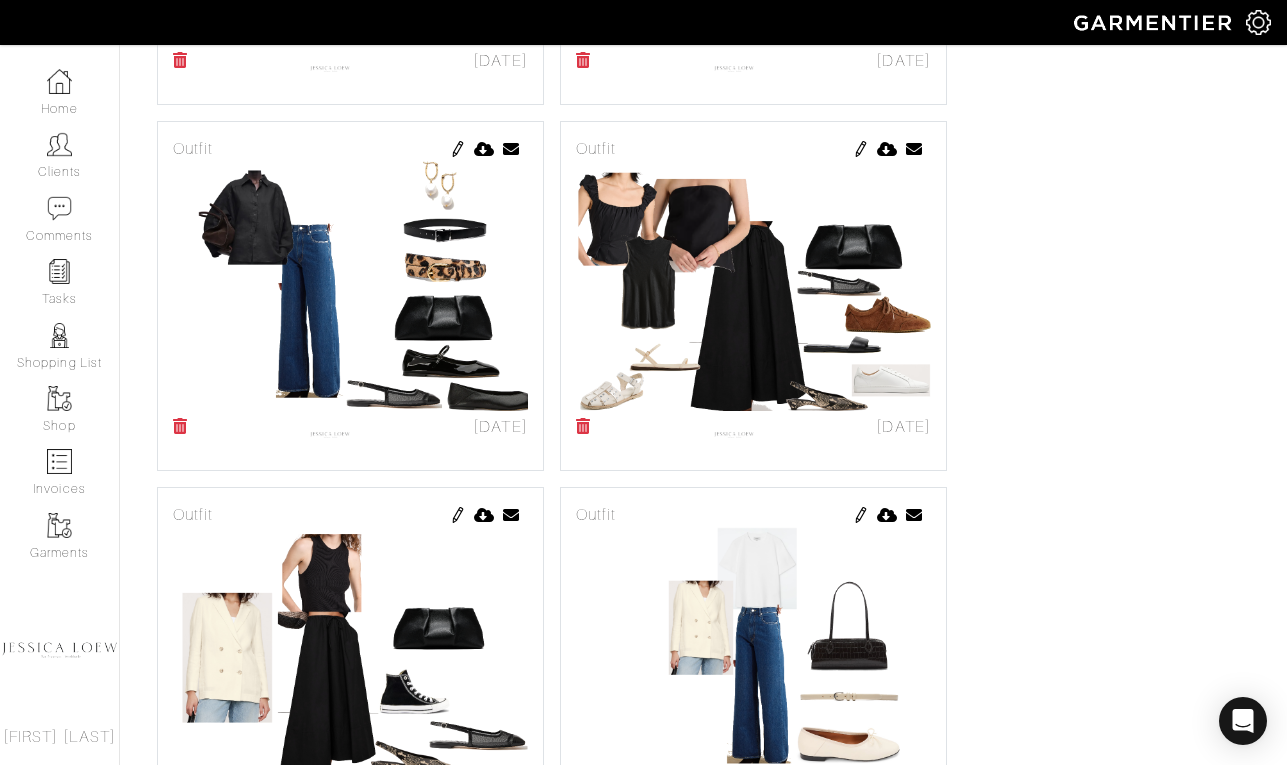 scroll, scrollTop: 1484, scrollLeft: 0, axis: vertical 